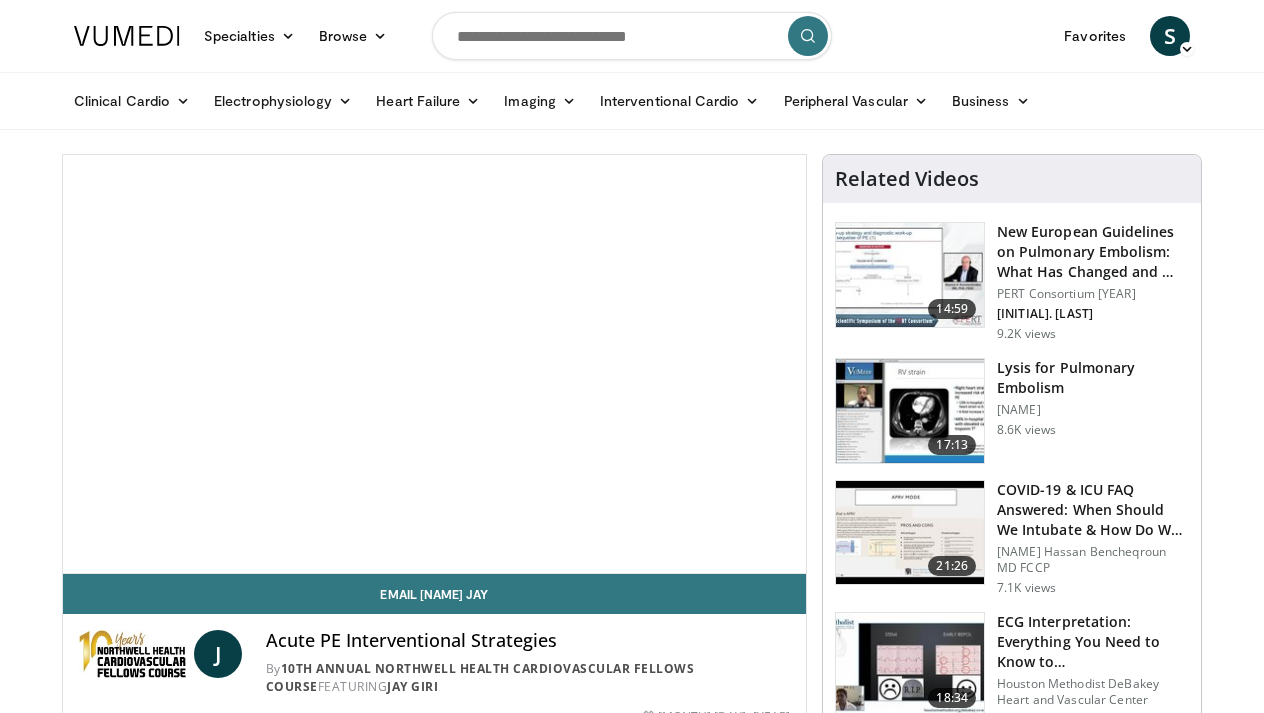 scroll, scrollTop: 0, scrollLeft: 0, axis: both 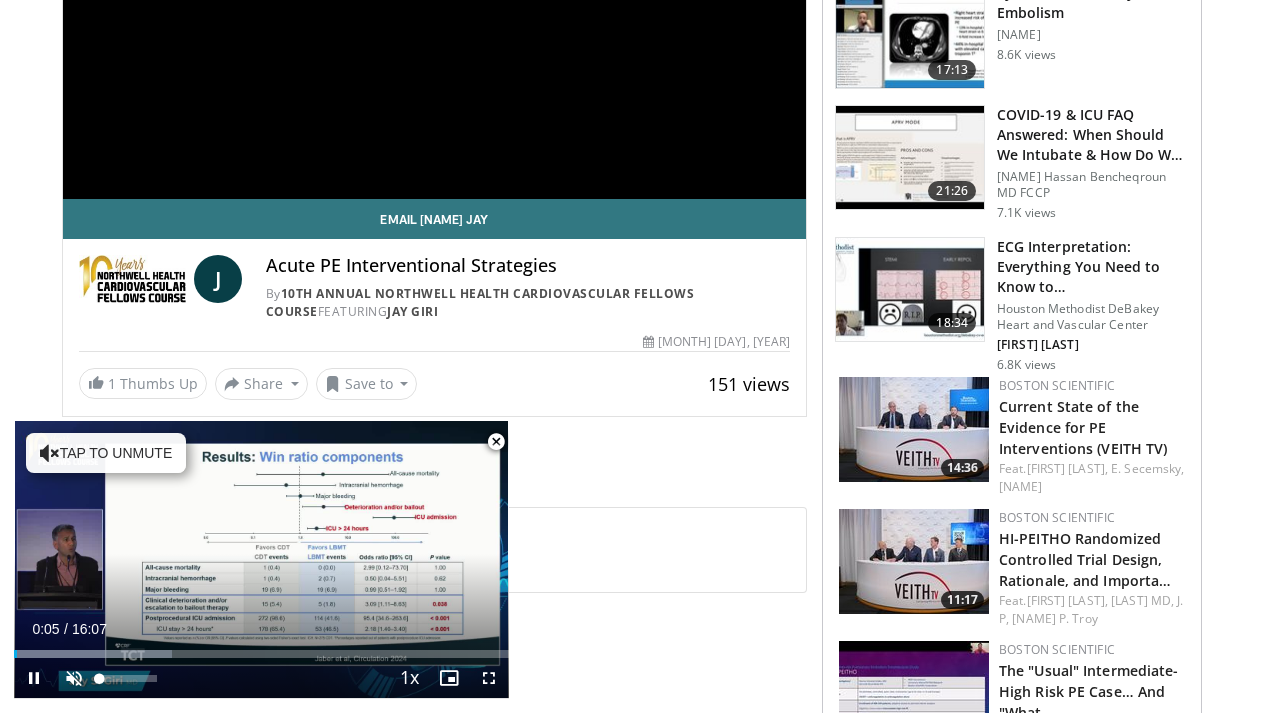 click at bounding box center [74, 678] 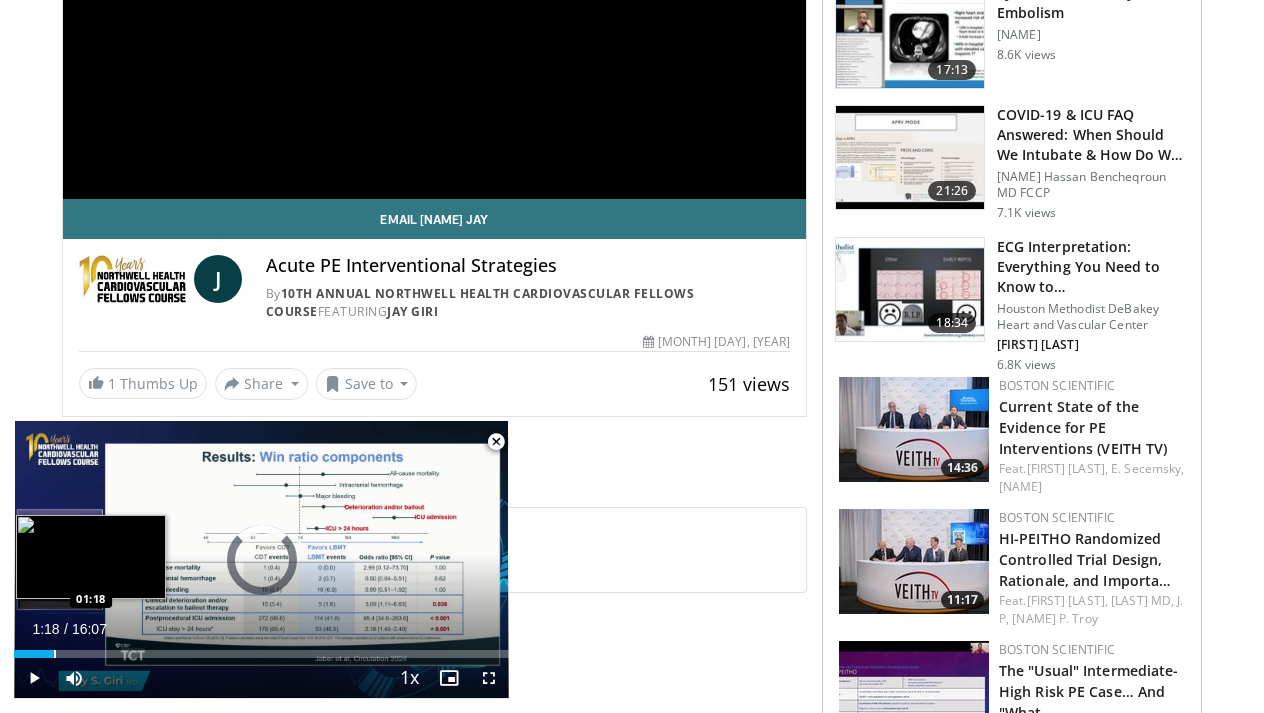drag, startPoint x: 22, startPoint y: 649, endPoint x: 55, endPoint y: 653, distance: 33.24154 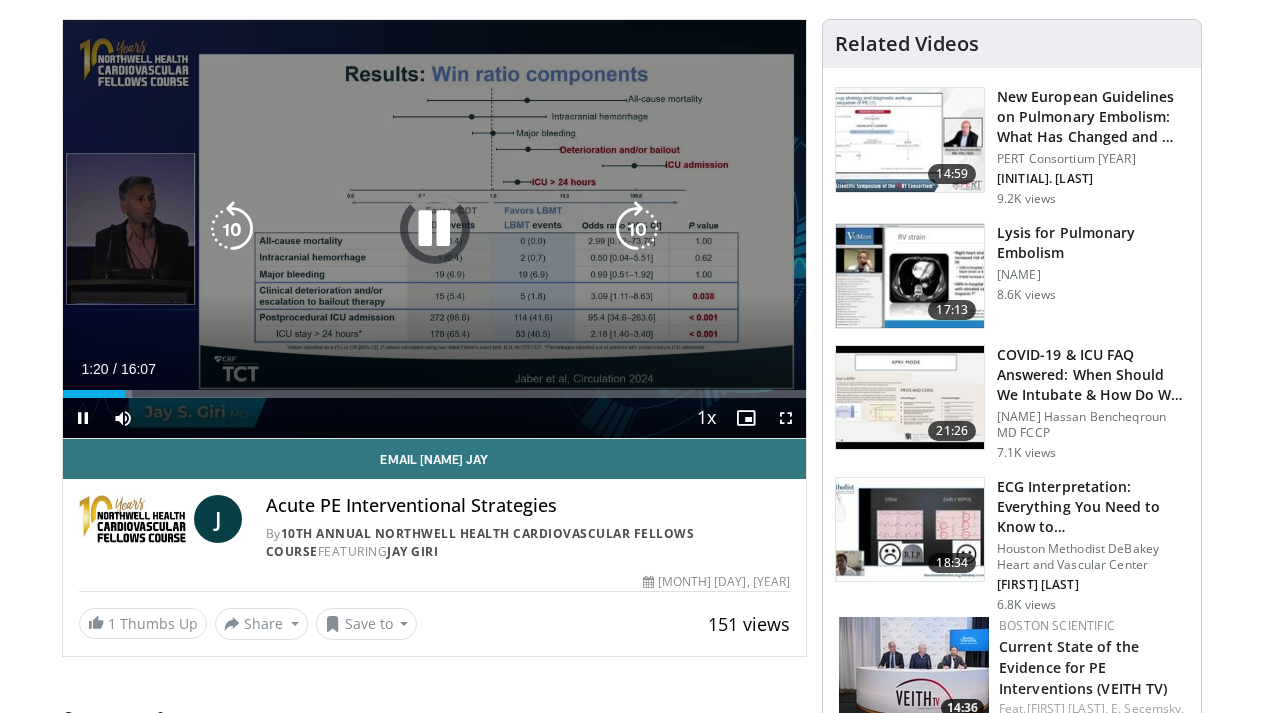 scroll, scrollTop: 143, scrollLeft: 0, axis: vertical 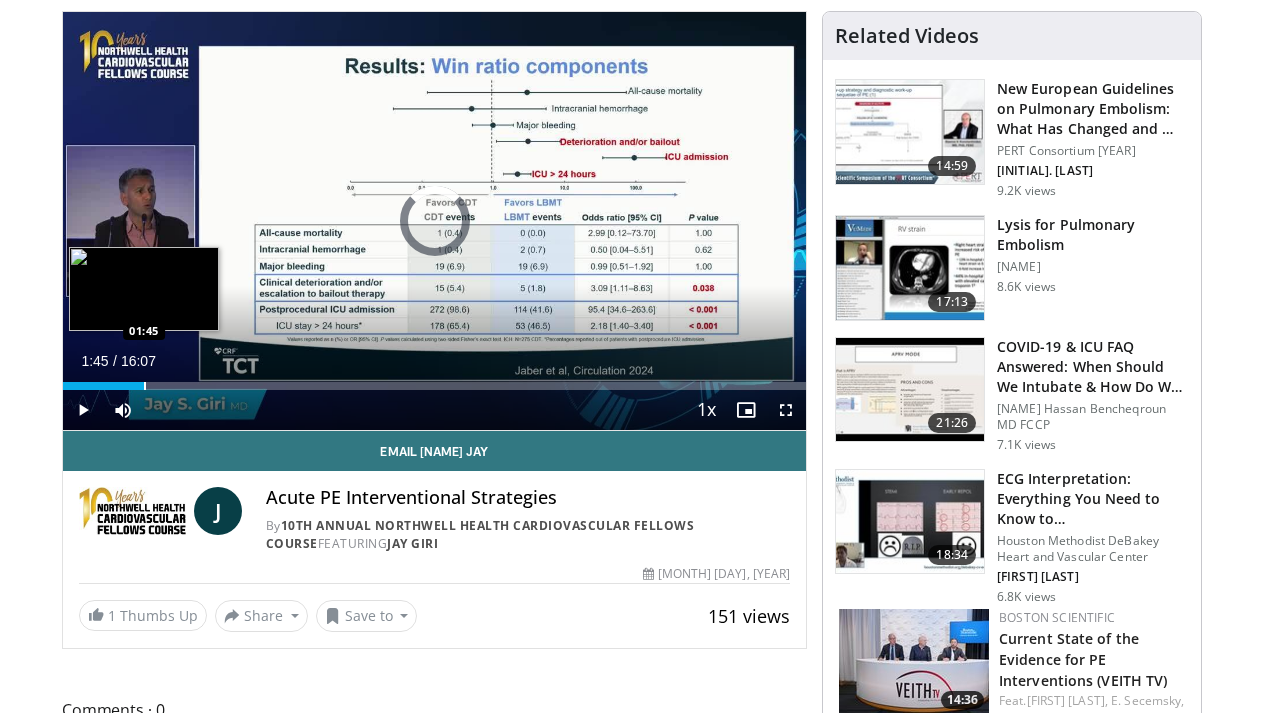 drag, startPoint x: 125, startPoint y: 385, endPoint x: 144, endPoint y: 385, distance: 19 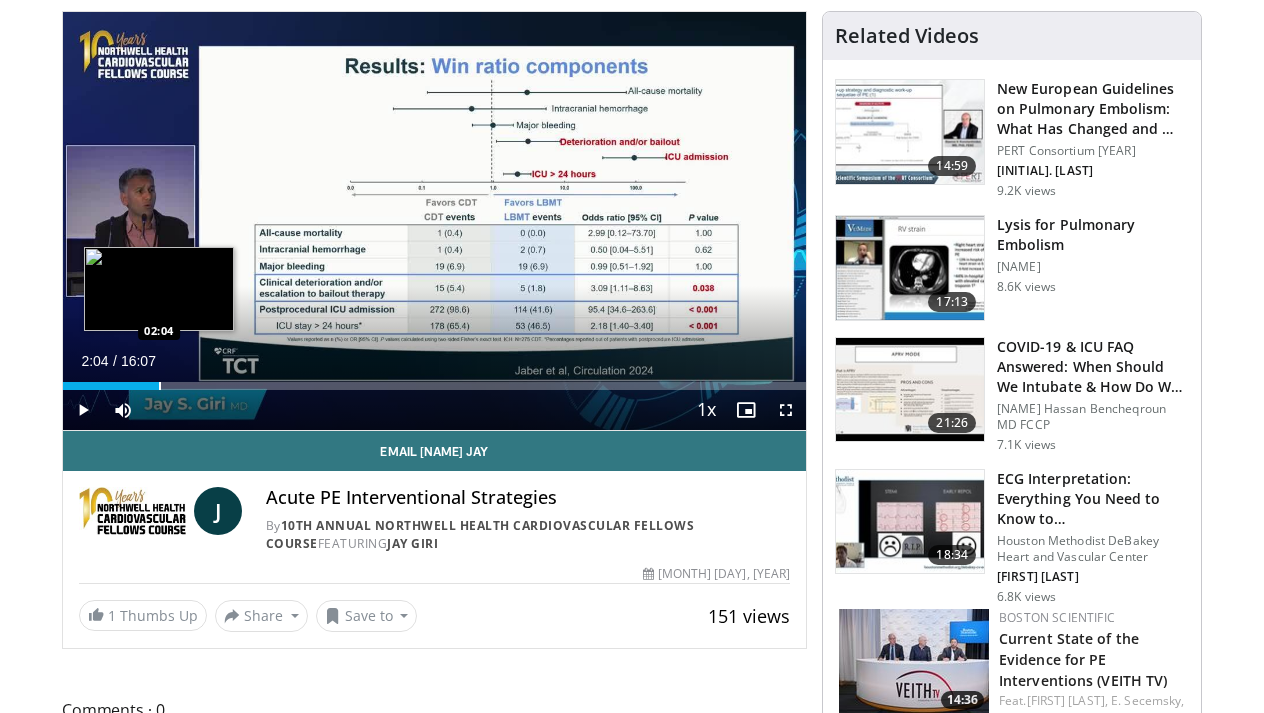 drag, startPoint x: 144, startPoint y: 385, endPoint x: 163, endPoint y: 383, distance: 19.104973 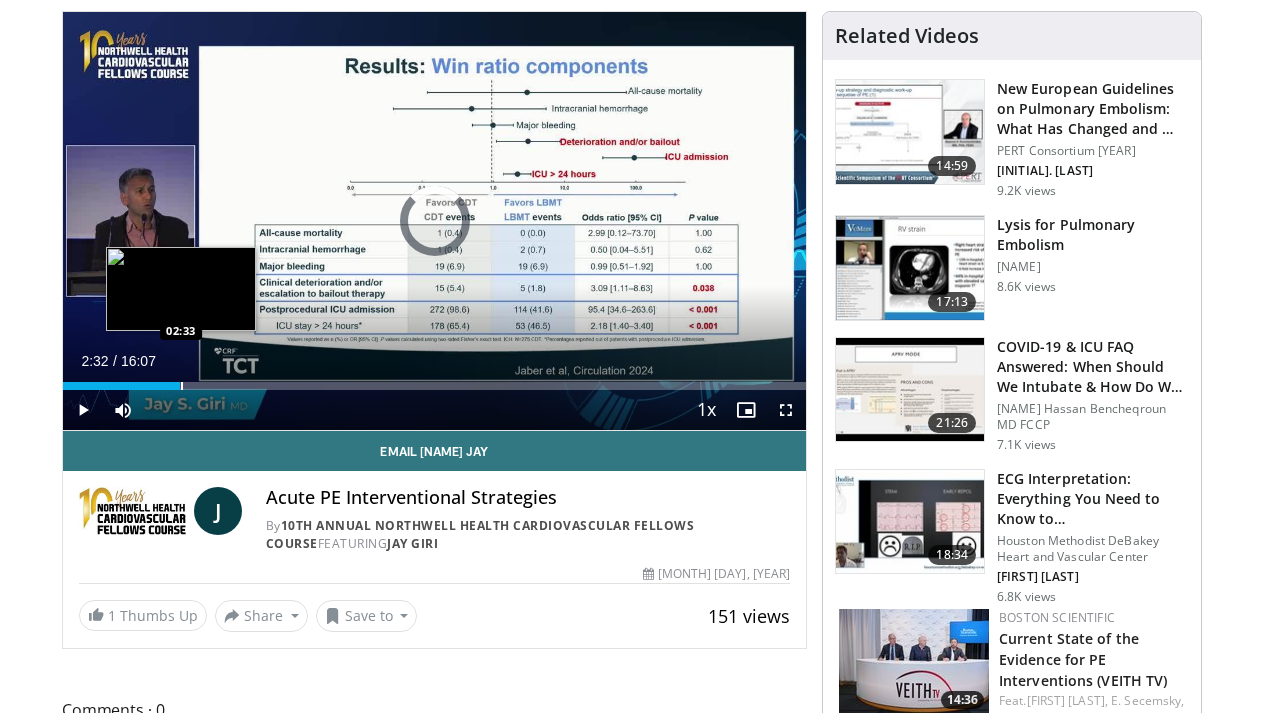 drag, startPoint x: 166, startPoint y: 389, endPoint x: 181, endPoint y: 389, distance: 15 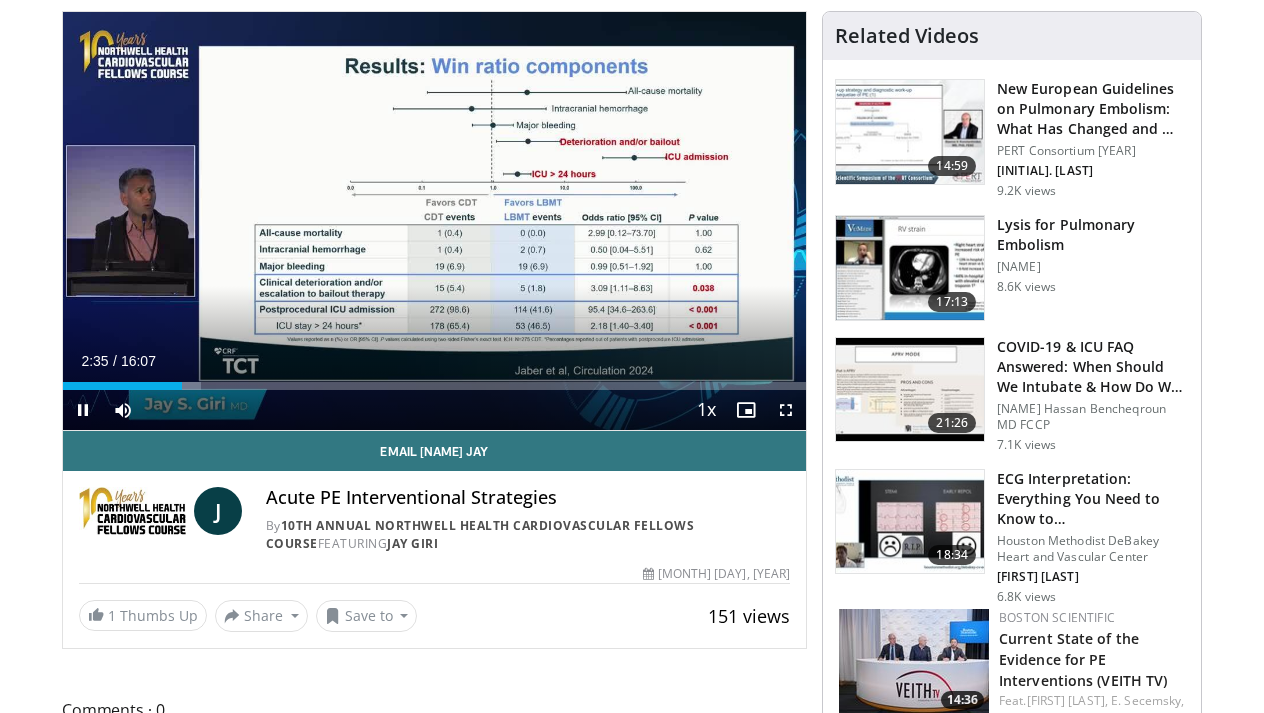 drag, startPoint x: 183, startPoint y: 390, endPoint x: 198, endPoint y: 392, distance: 15.132746 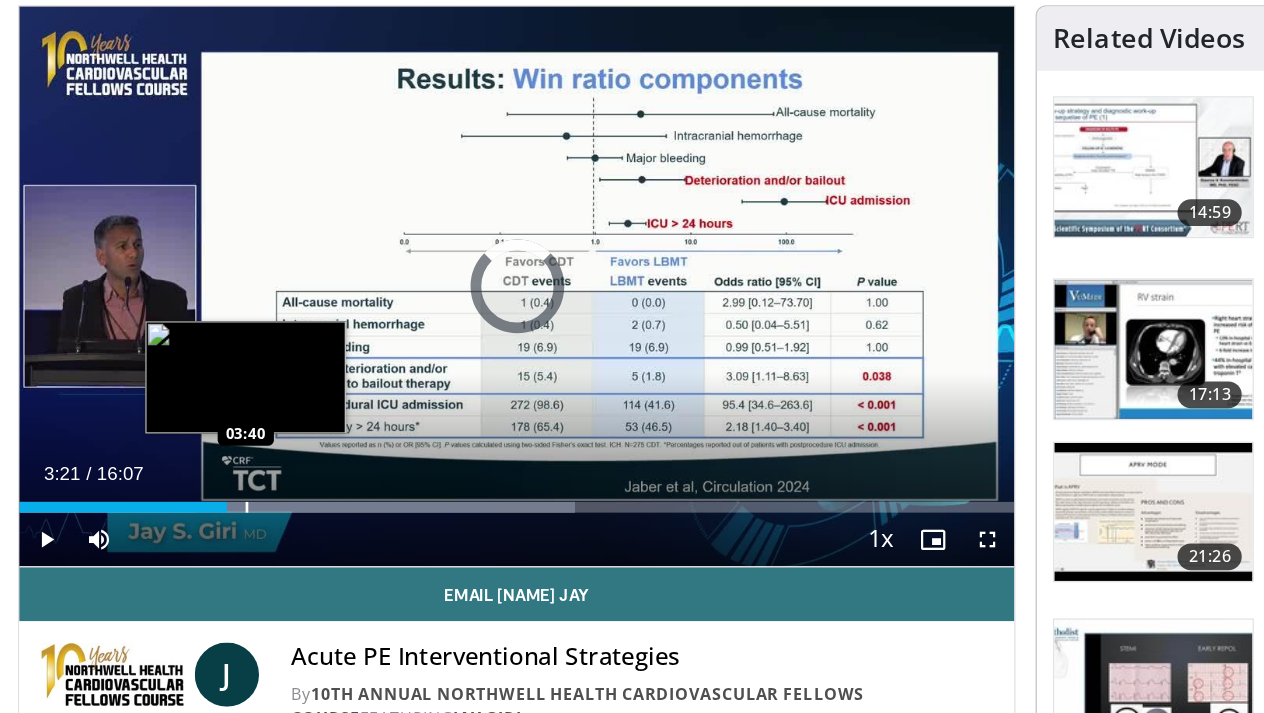 drag, startPoint x: 182, startPoint y: 379, endPoint x: 203, endPoint y: 382, distance: 21.213203 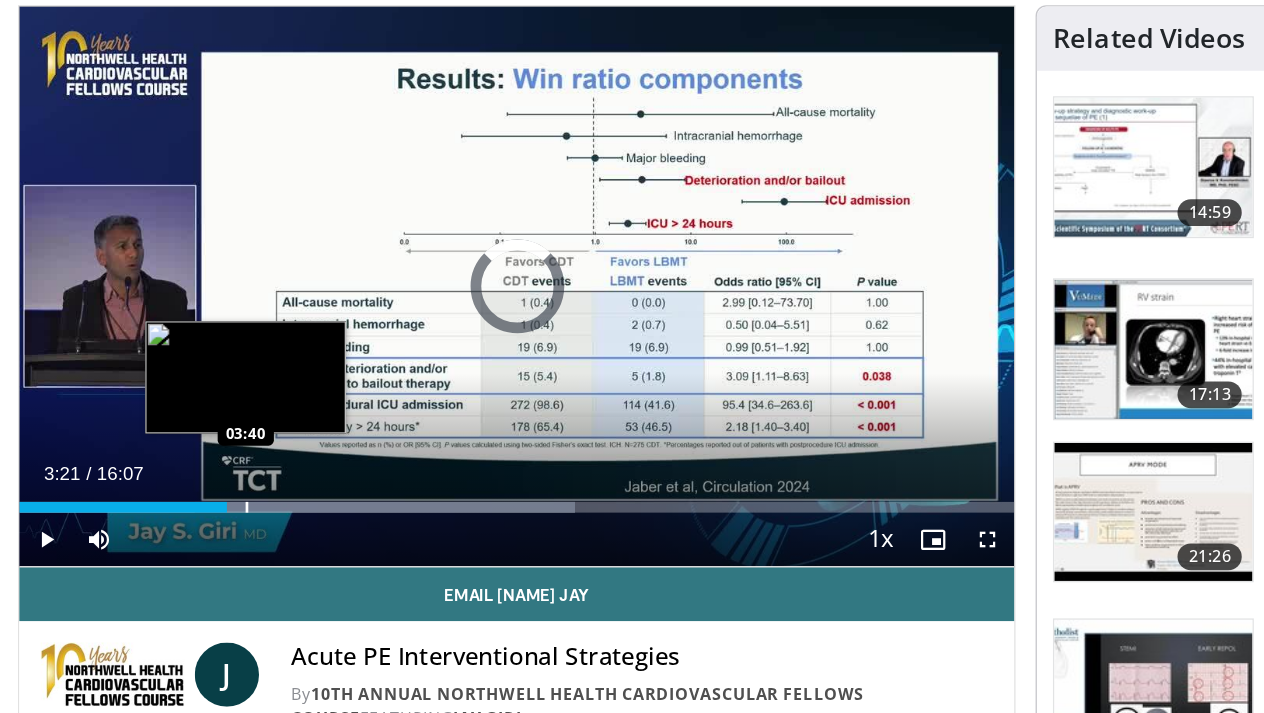 click at bounding box center [336, 386] 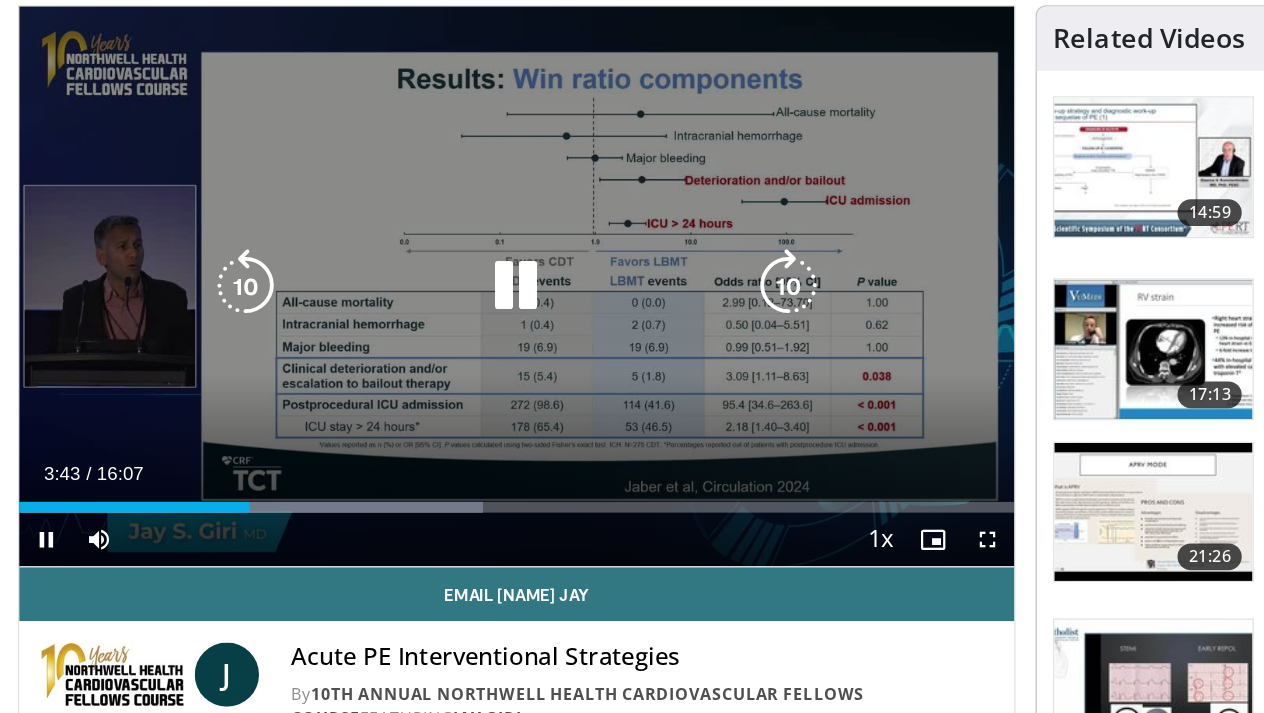 drag, startPoint x: 188, startPoint y: 383, endPoint x: 209, endPoint y: 381, distance: 21.095022 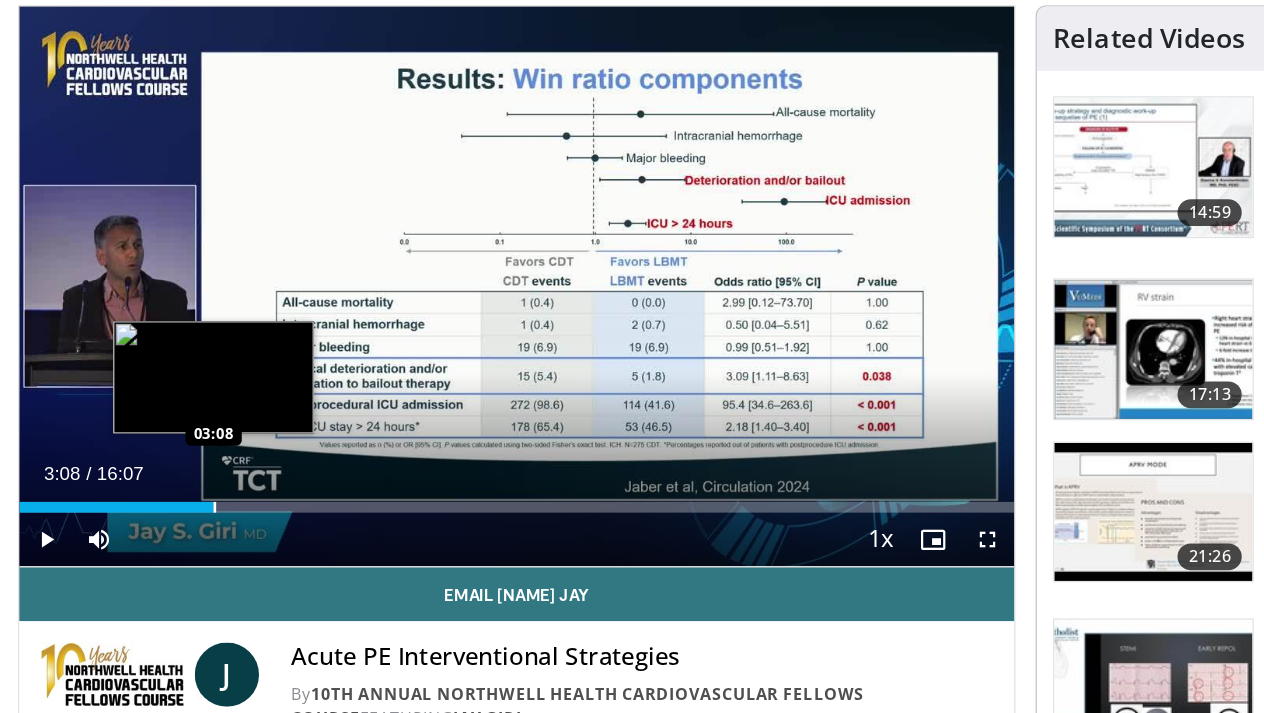 drag, startPoint x: 188, startPoint y: 378, endPoint x: 209, endPoint y: 377, distance: 21.023796 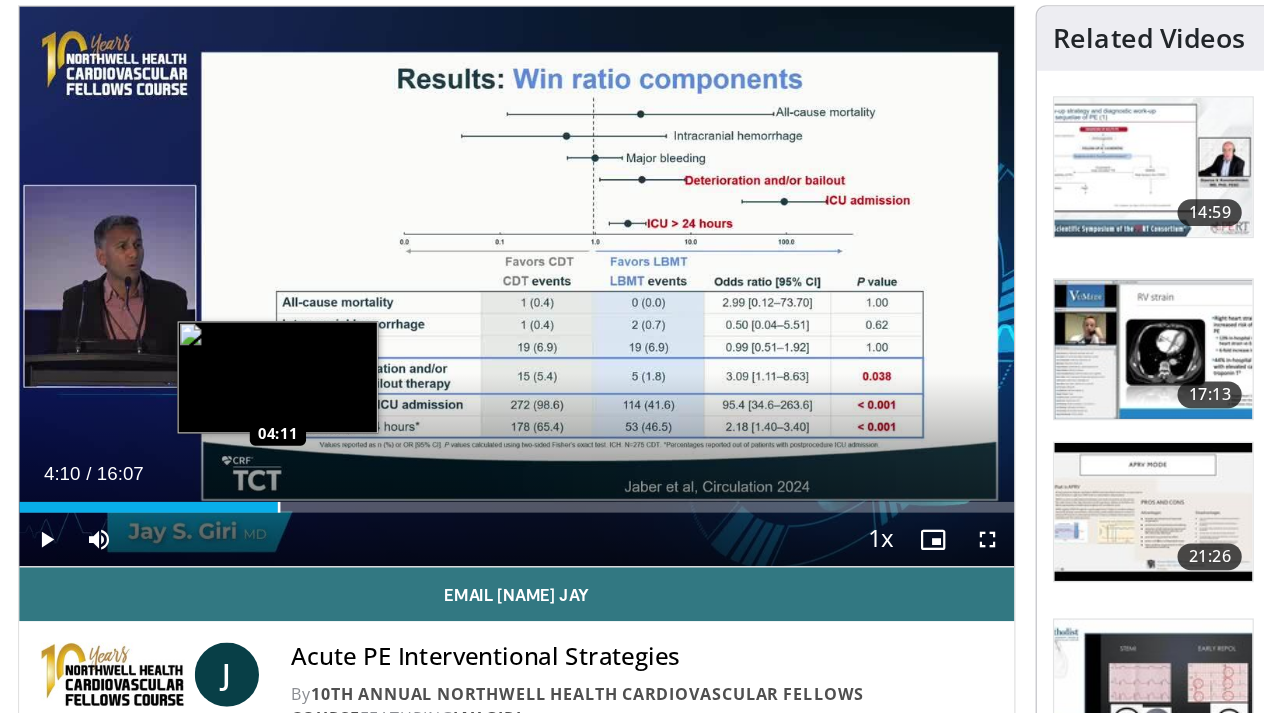 drag, startPoint x: 164, startPoint y: 378, endPoint x: 273, endPoint y: 380, distance: 109.01835 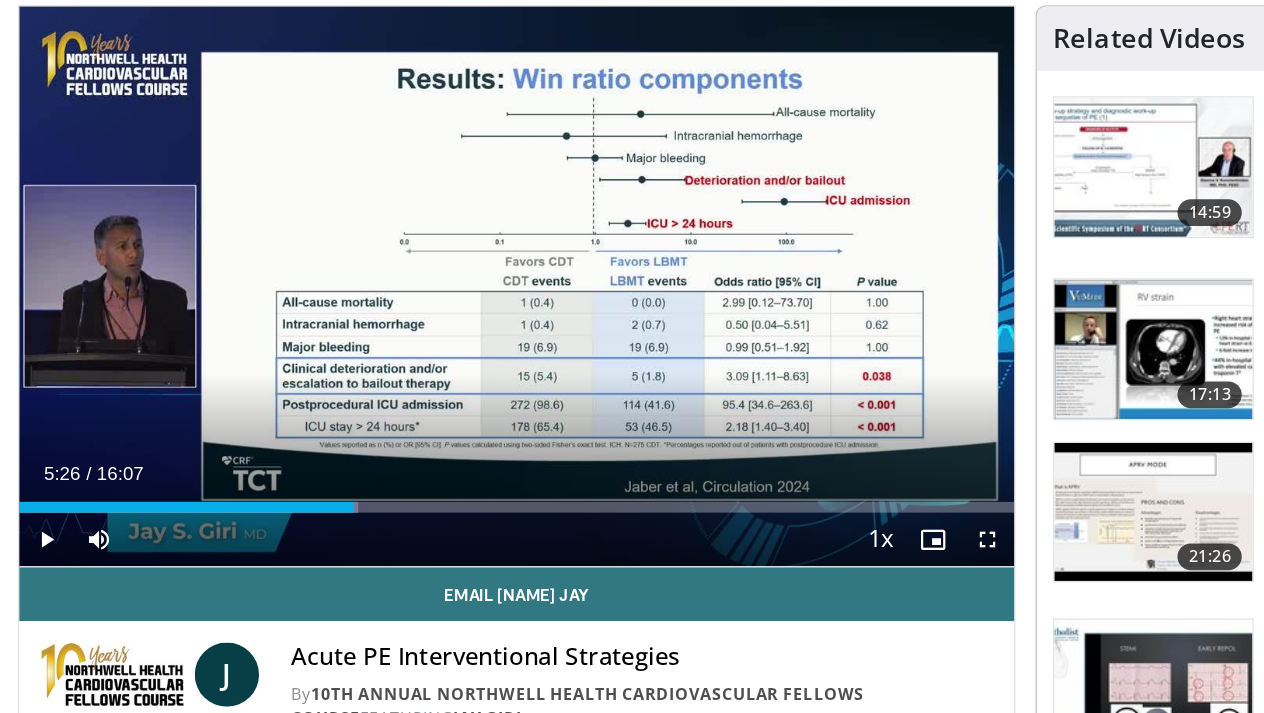 drag, startPoint x: 246, startPoint y: 381, endPoint x: 352, endPoint y: 387, distance: 106.16968 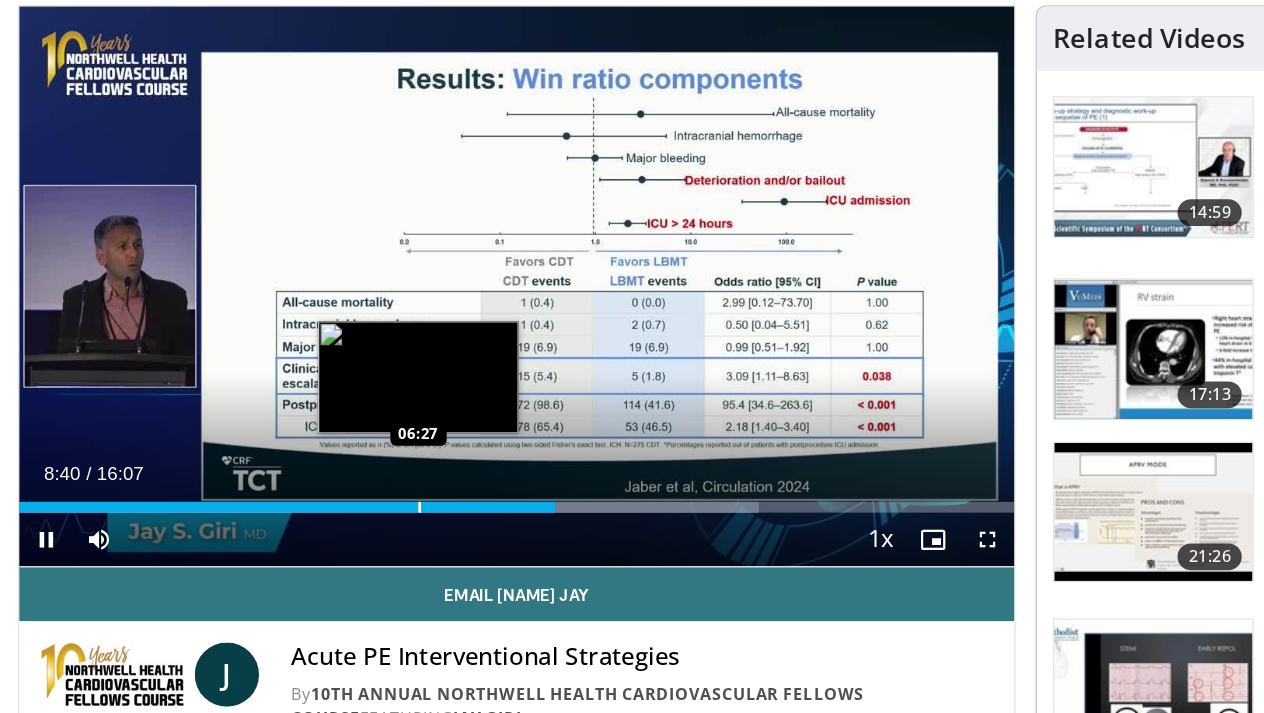 click on "**********" at bounding box center (434, 221) 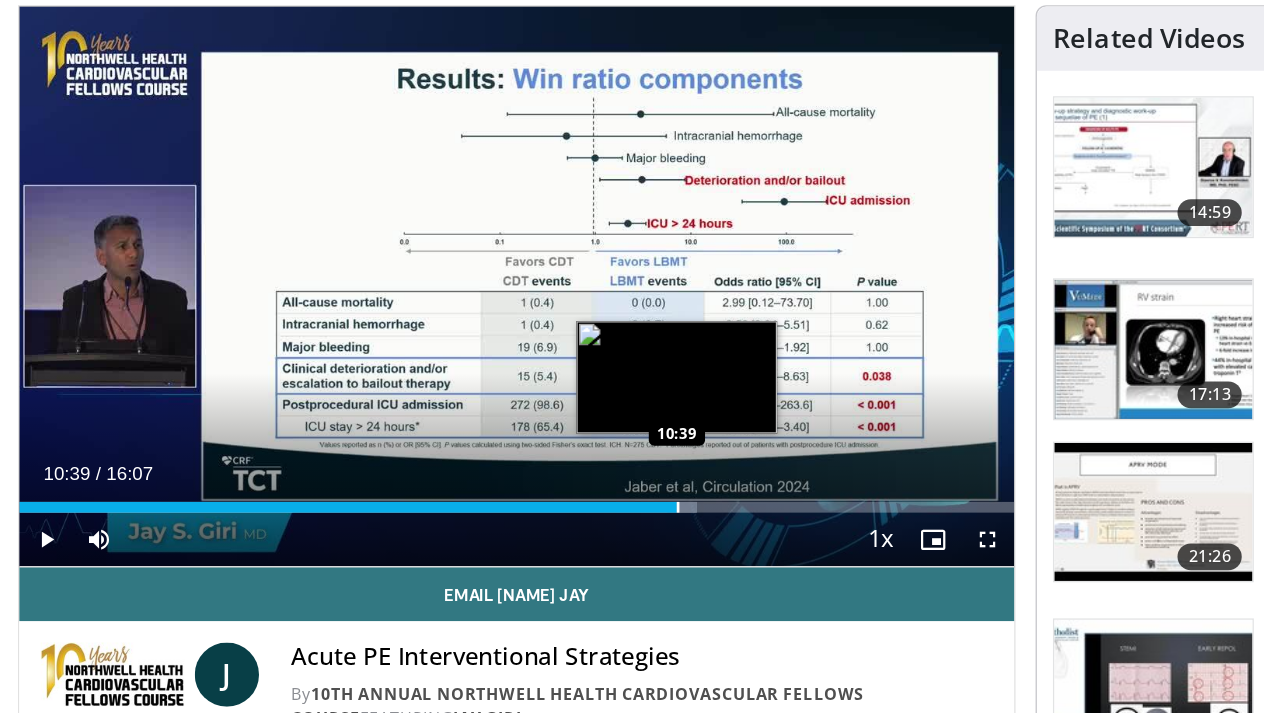 drag, startPoint x: 751, startPoint y: 376, endPoint x: 671, endPoint y: 374, distance: 80.024994 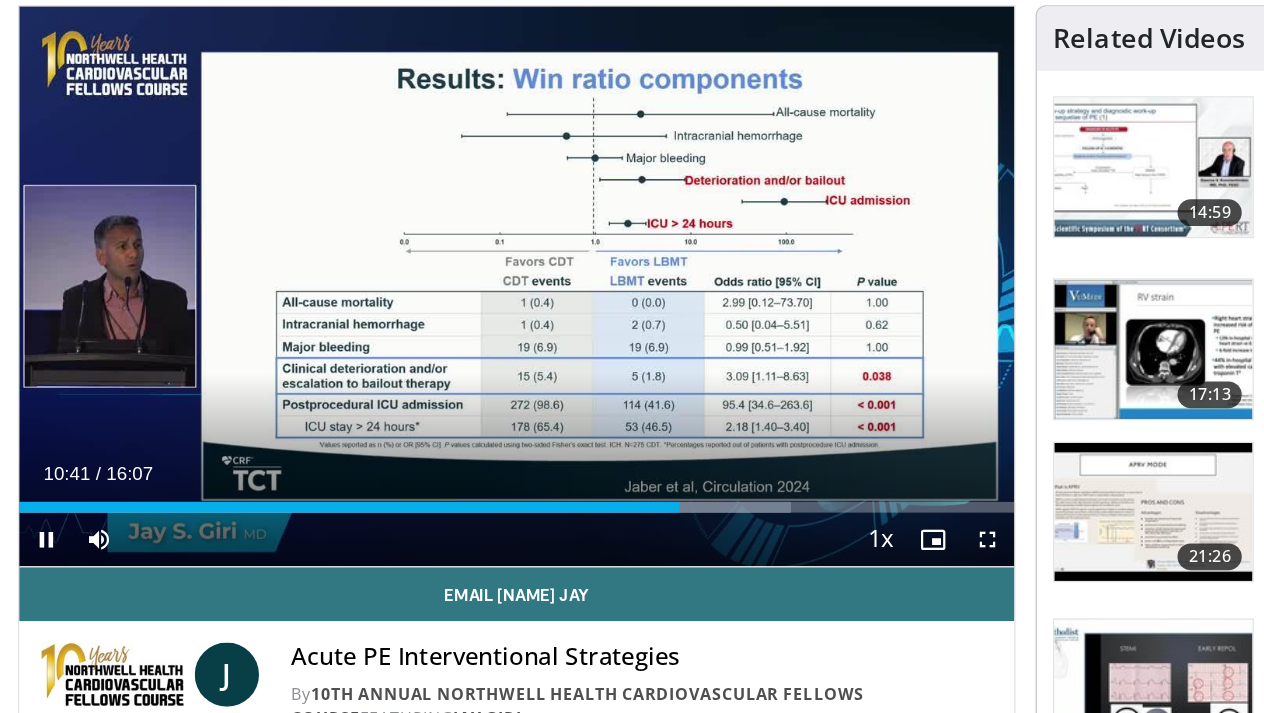 click at bounding box center [83, 410] 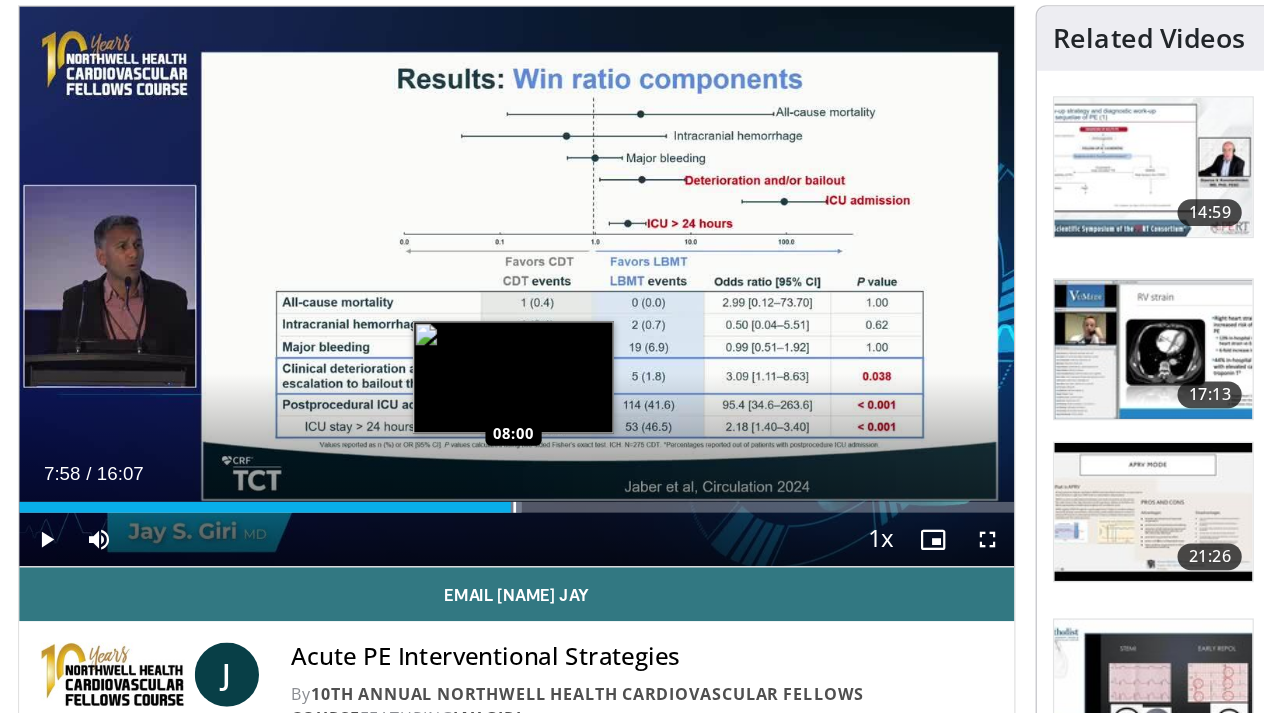 click on "Loaded :  50.52% 08:00 08:00" at bounding box center (434, 386) 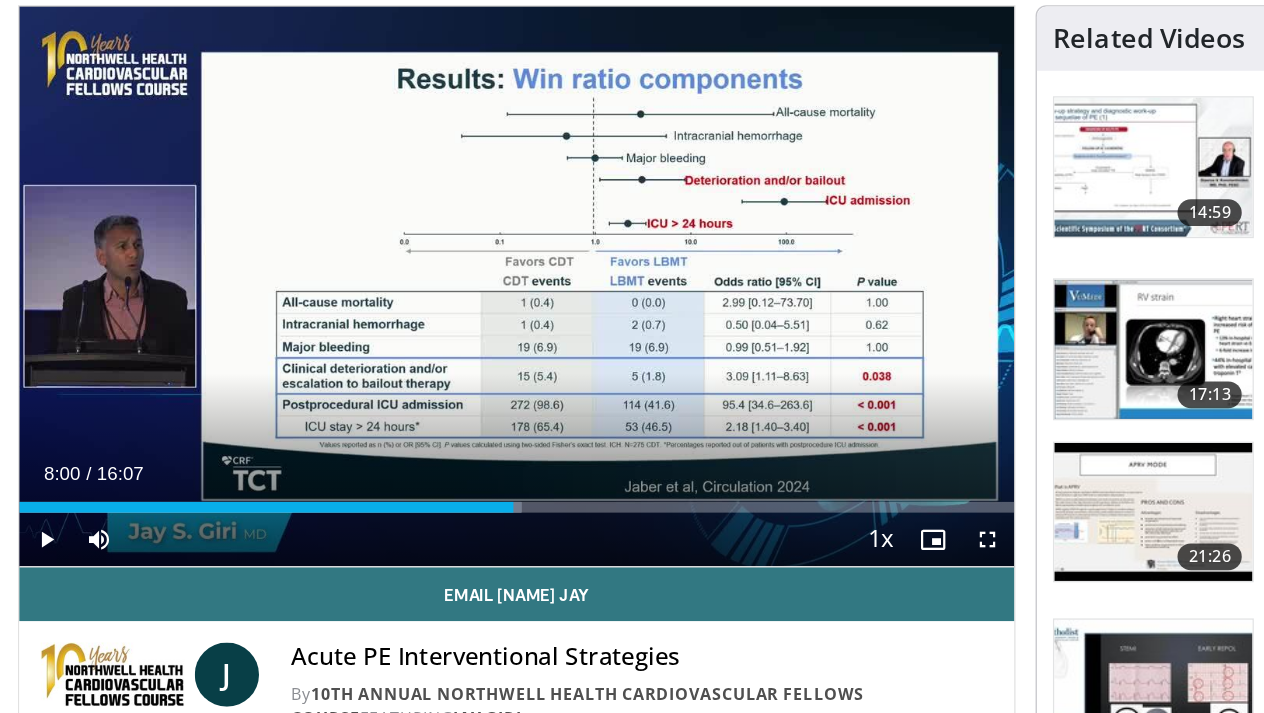 click at bounding box center [83, 410] 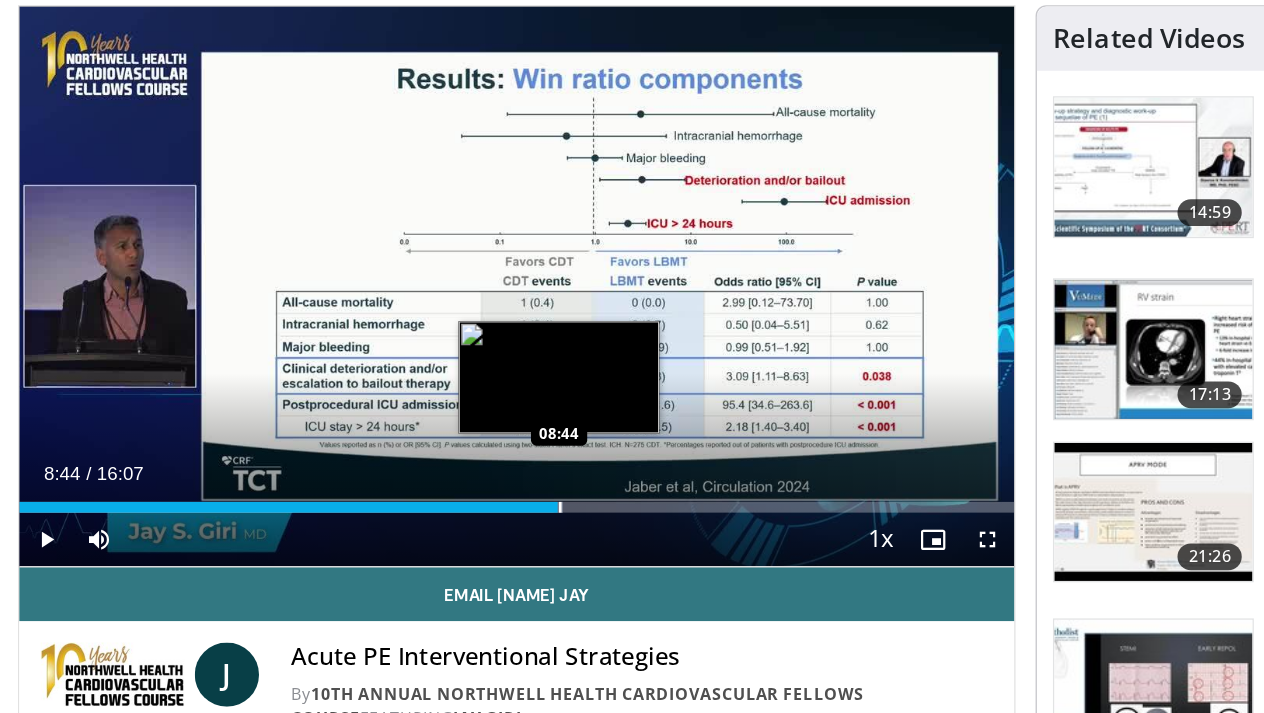 drag, startPoint x: 389, startPoint y: 375, endPoint x: 554, endPoint y: 376, distance: 165.00304 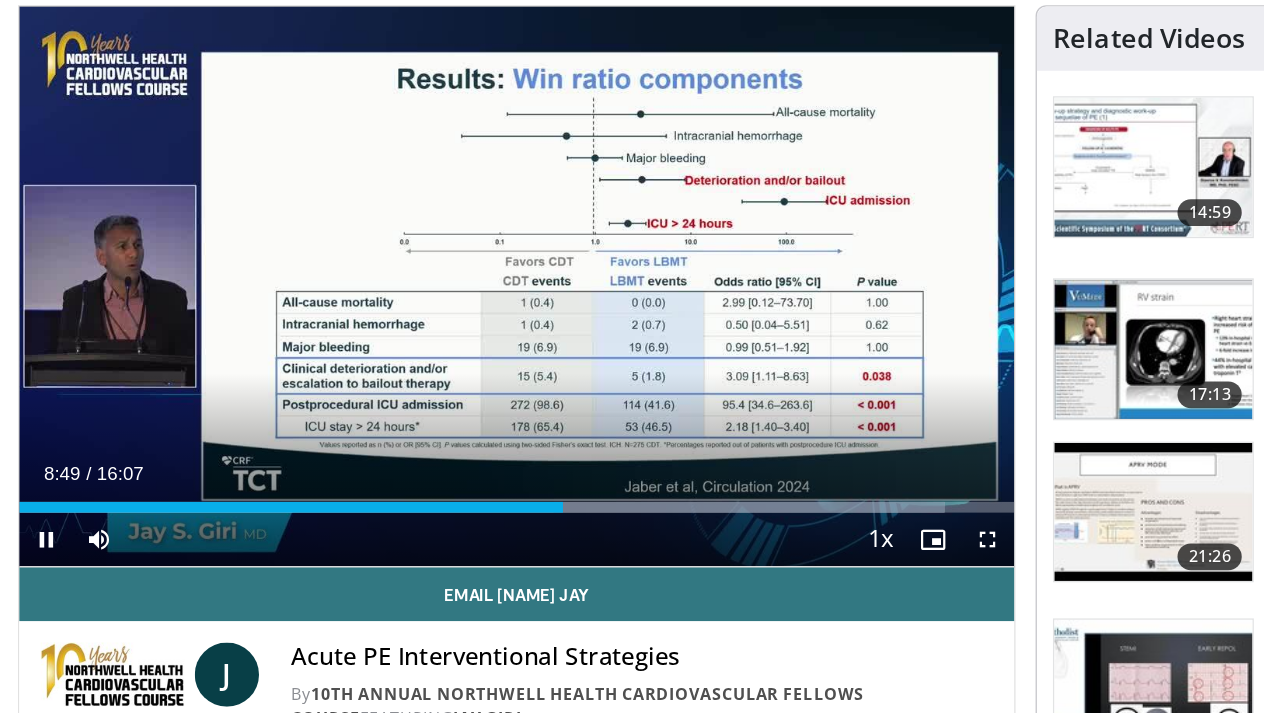 click at bounding box center (83, 410) 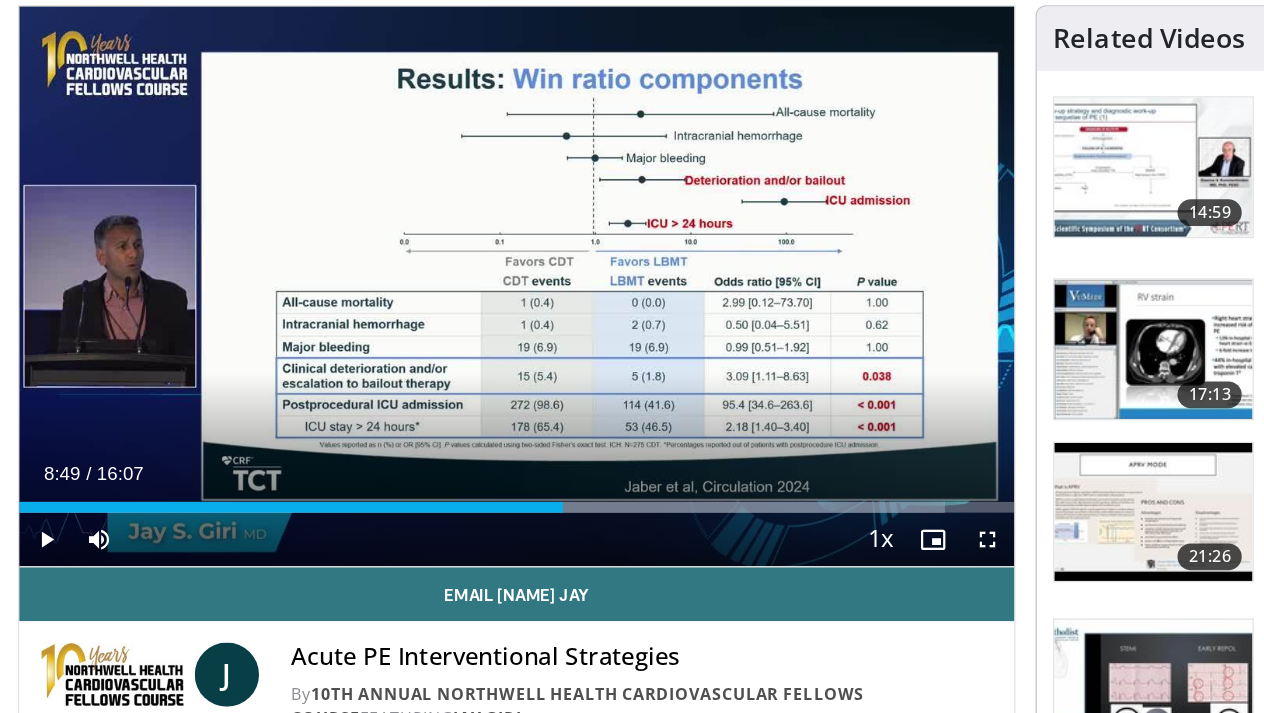 click at bounding box center [83, 410] 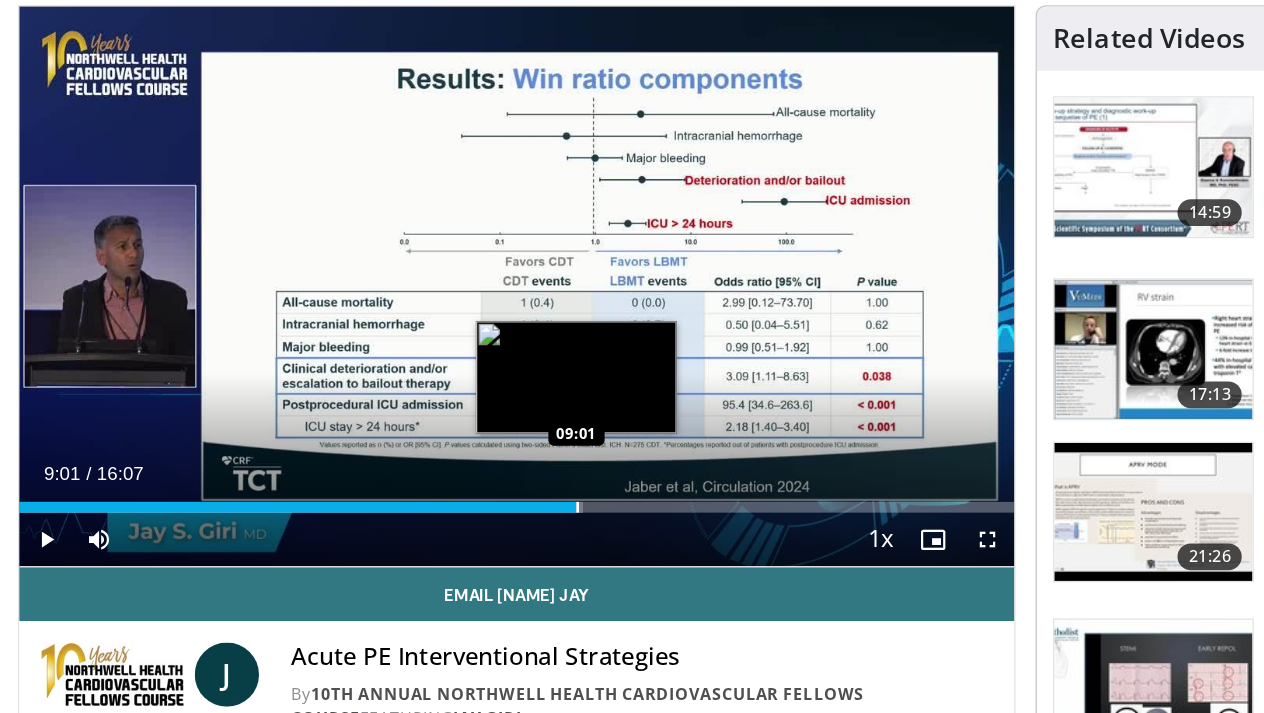 drag, startPoint x: 451, startPoint y: 374, endPoint x: 571, endPoint y: 379, distance: 120.10412 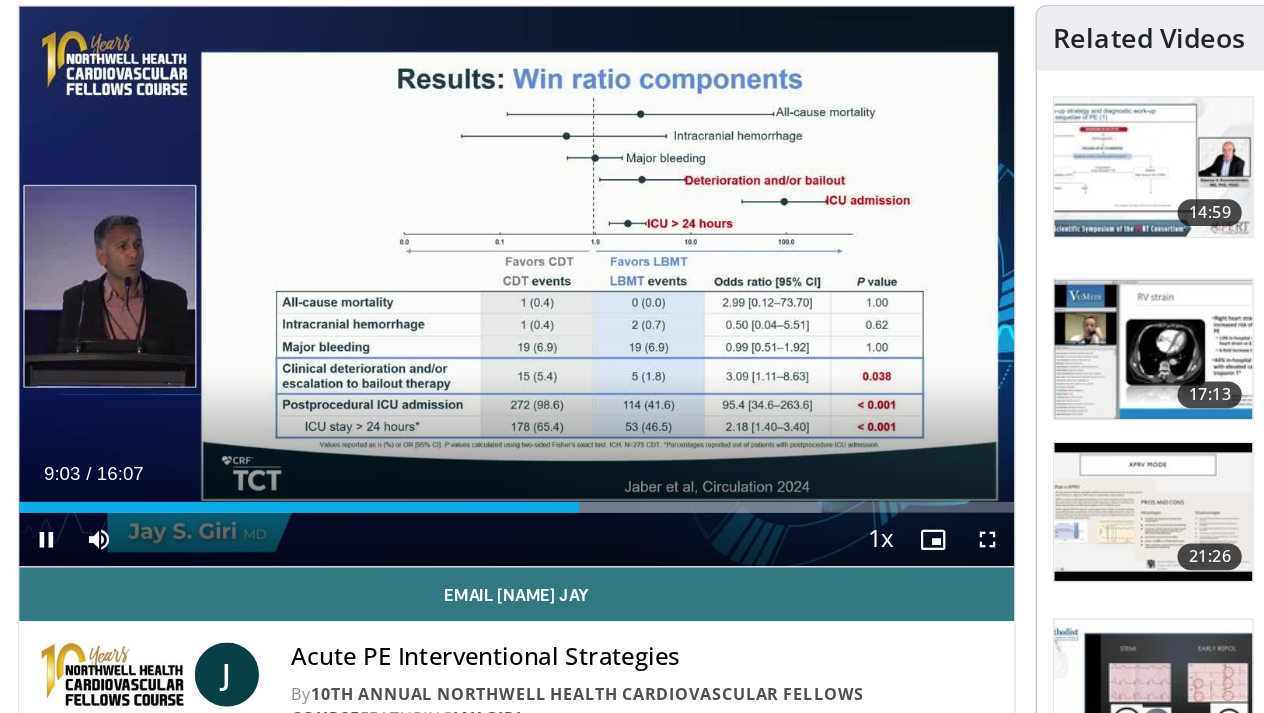 click at bounding box center (83, 410) 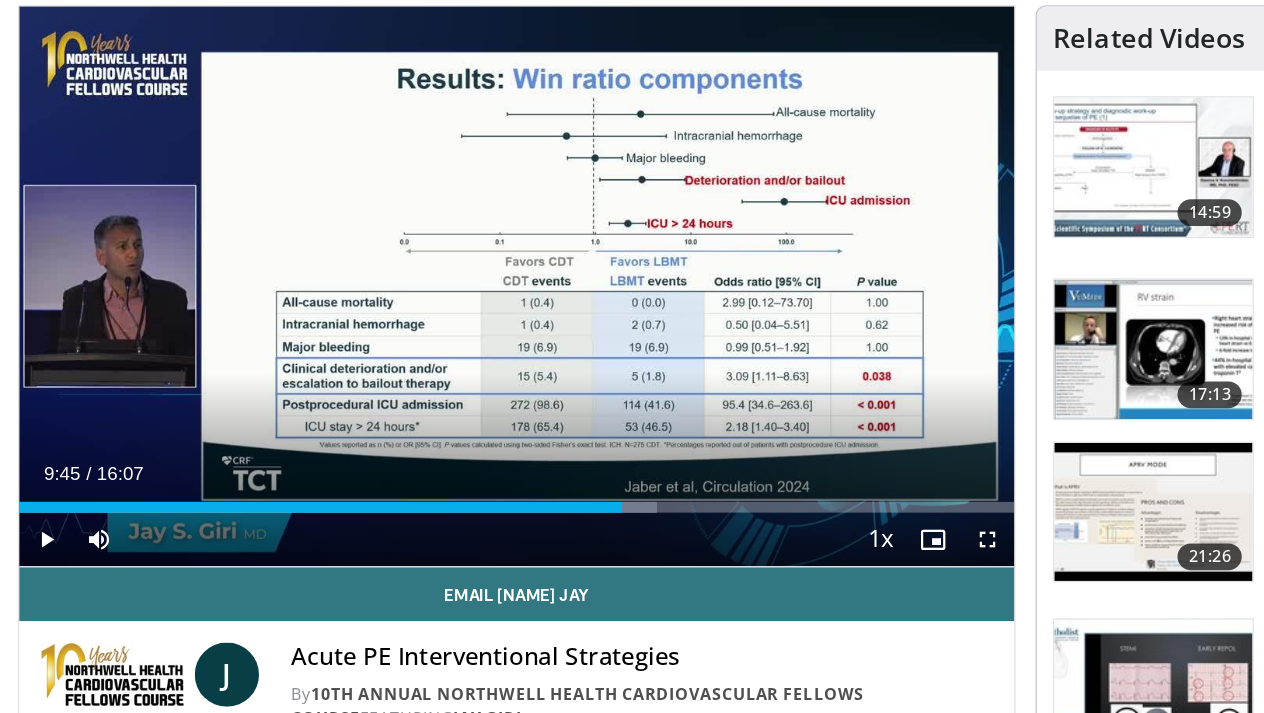 drag, startPoint x: 433, startPoint y: 374, endPoint x: 616, endPoint y: 383, distance: 183.22118 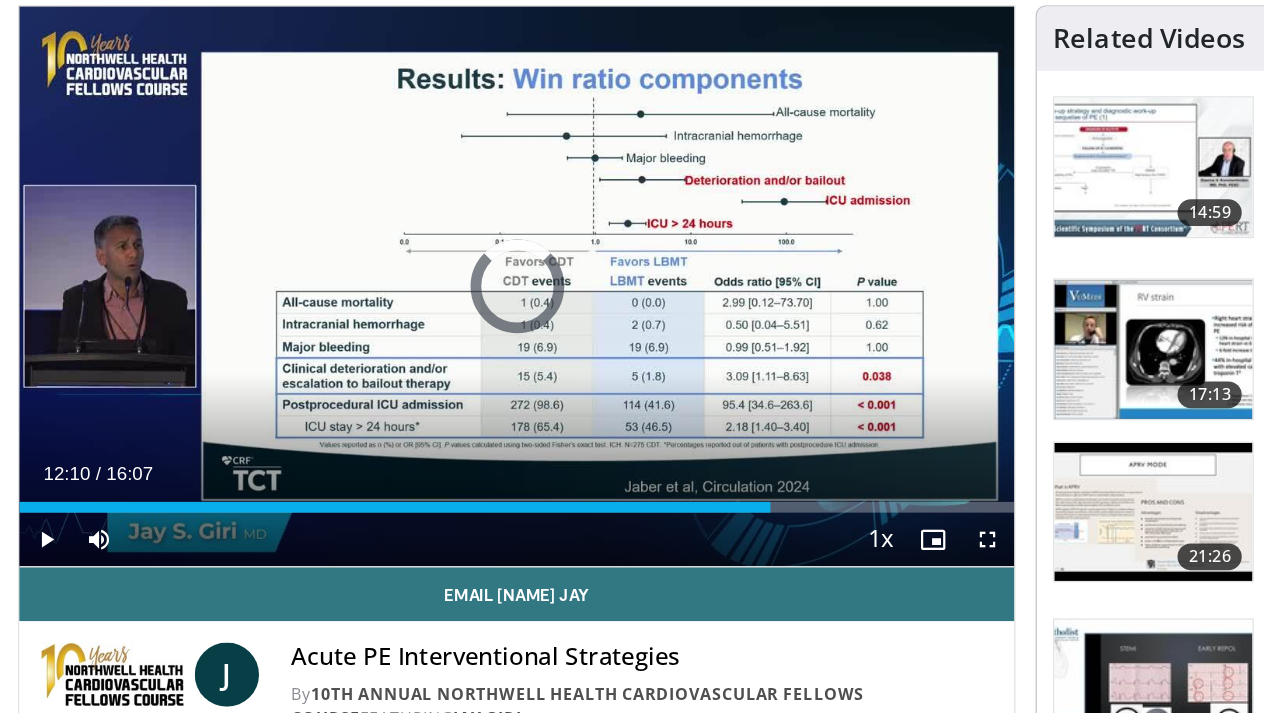 drag, startPoint x: 468, startPoint y: 376, endPoint x: 758, endPoint y: 392, distance: 290.44104 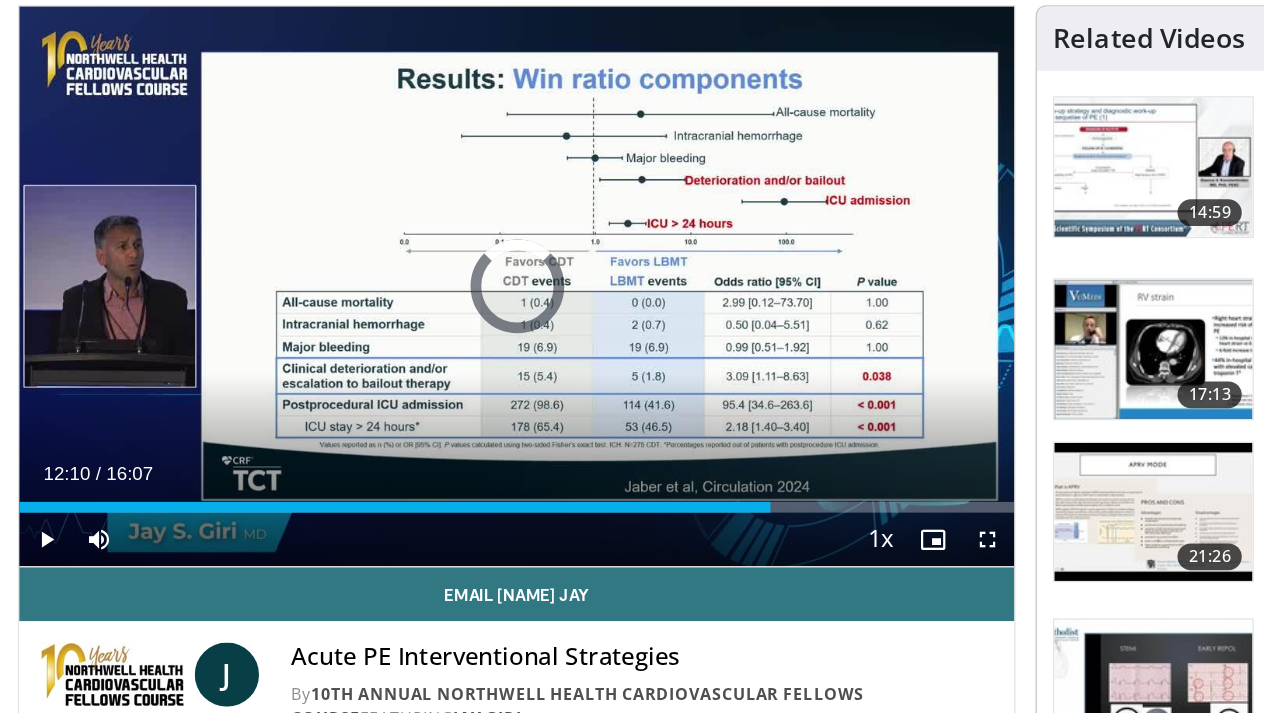 click on "**********" at bounding box center (434, 330) 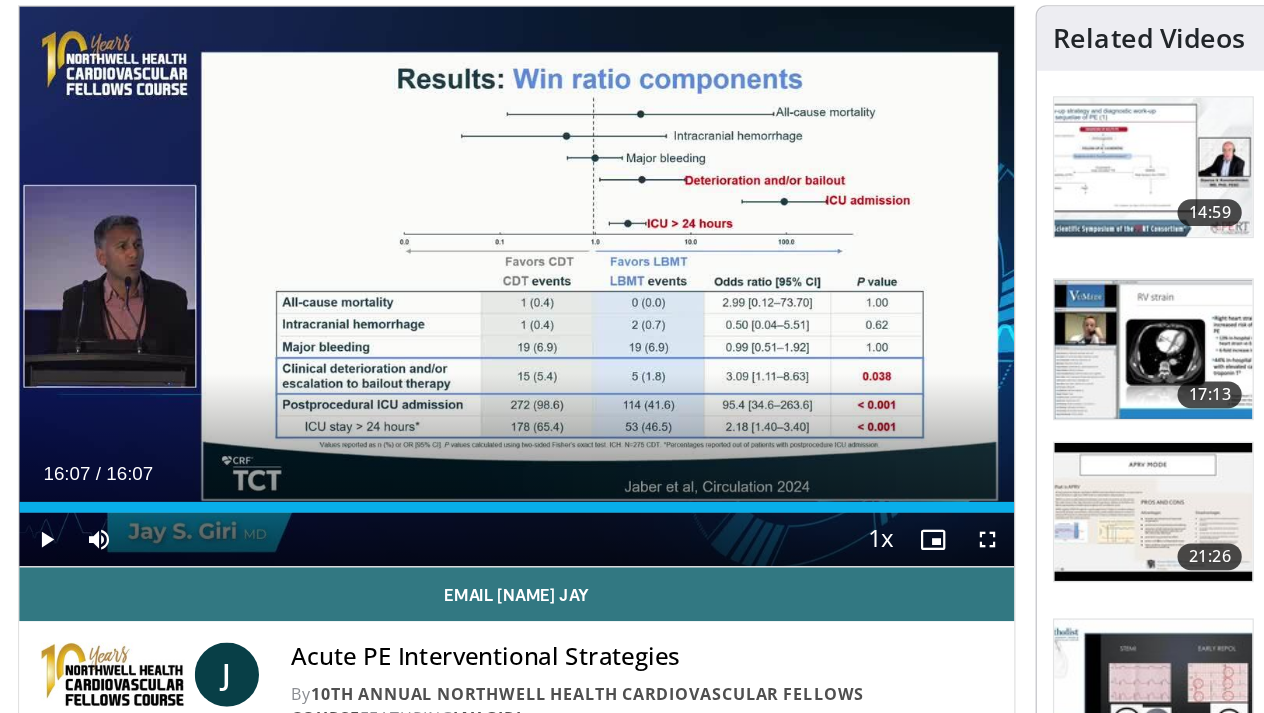 drag, startPoint x: 575, startPoint y: 375, endPoint x: 781, endPoint y: 388, distance: 206.40979 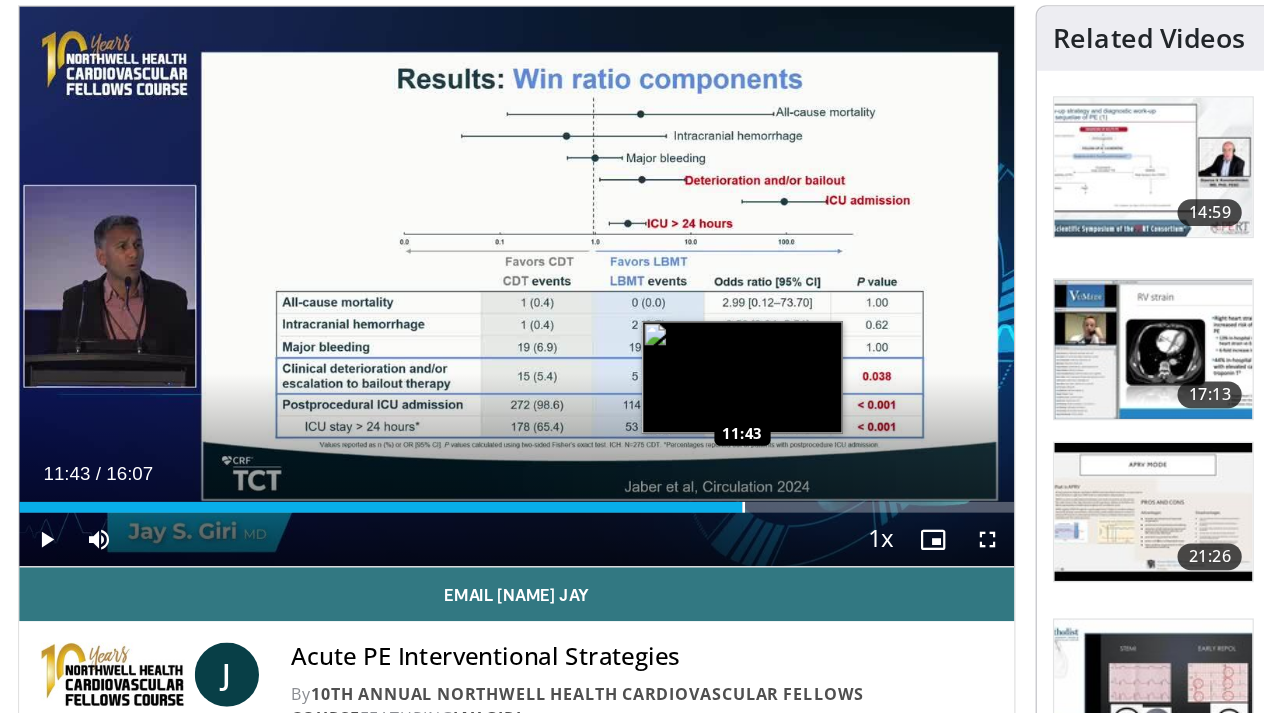 drag, startPoint x: 753, startPoint y: 380, endPoint x: 737, endPoint y: 382, distance: 16.124516 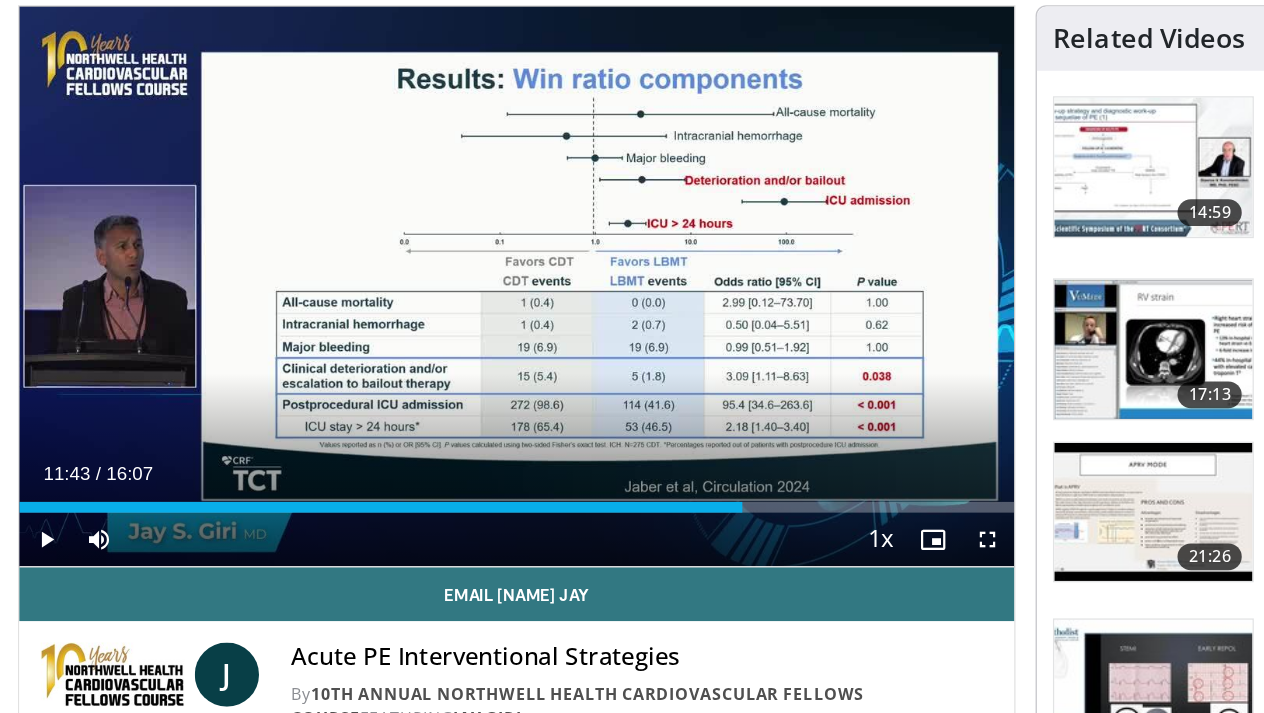 click on "Acute PE Interventional Strategies
By
10th Annual Northwell Health Cardiovascular Fellows Course
FEATURING
[NAME]
By
10th Annual Northwell Health Cardiovascular Fellows Course
FEATURING
[NAME]" at bounding box center [434, 514] 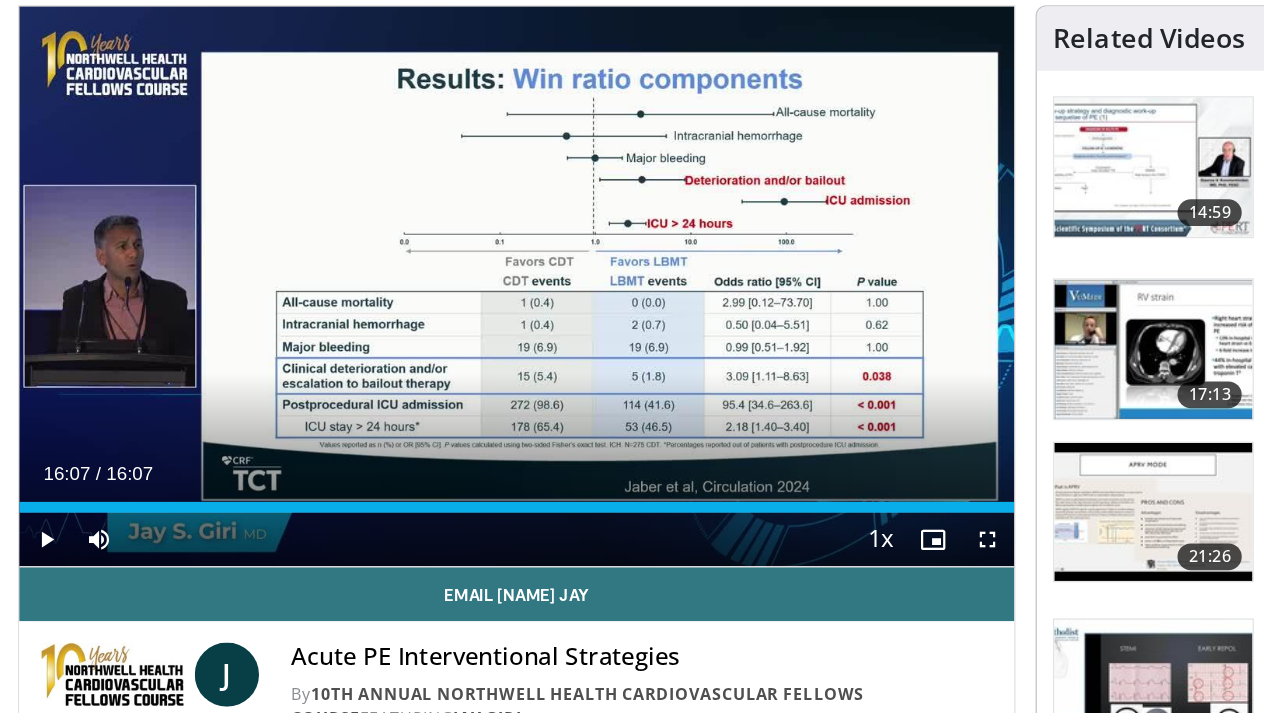 drag, startPoint x: 555, startPoint y: 380, endPoint x: 778, endPoint y: 381, distance: 223.00224 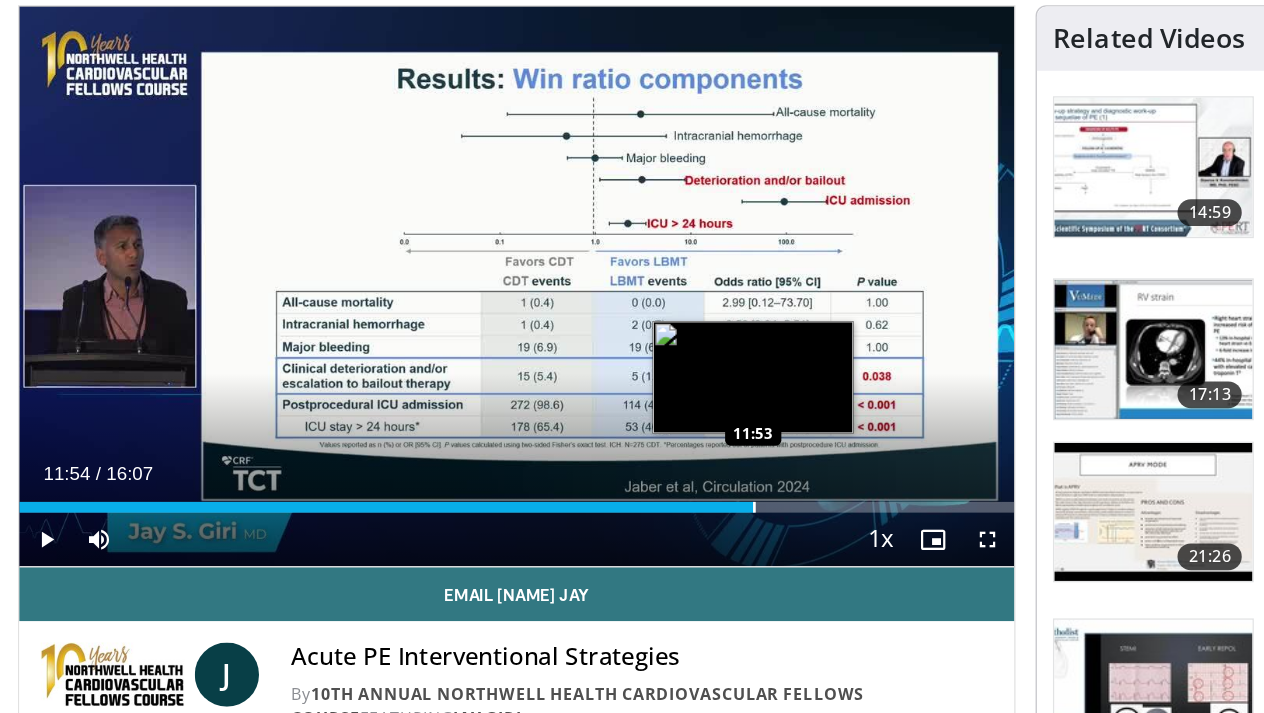 click on "Loaded :  0.00% 11:54 11:53" at bounding box center [434, 386] 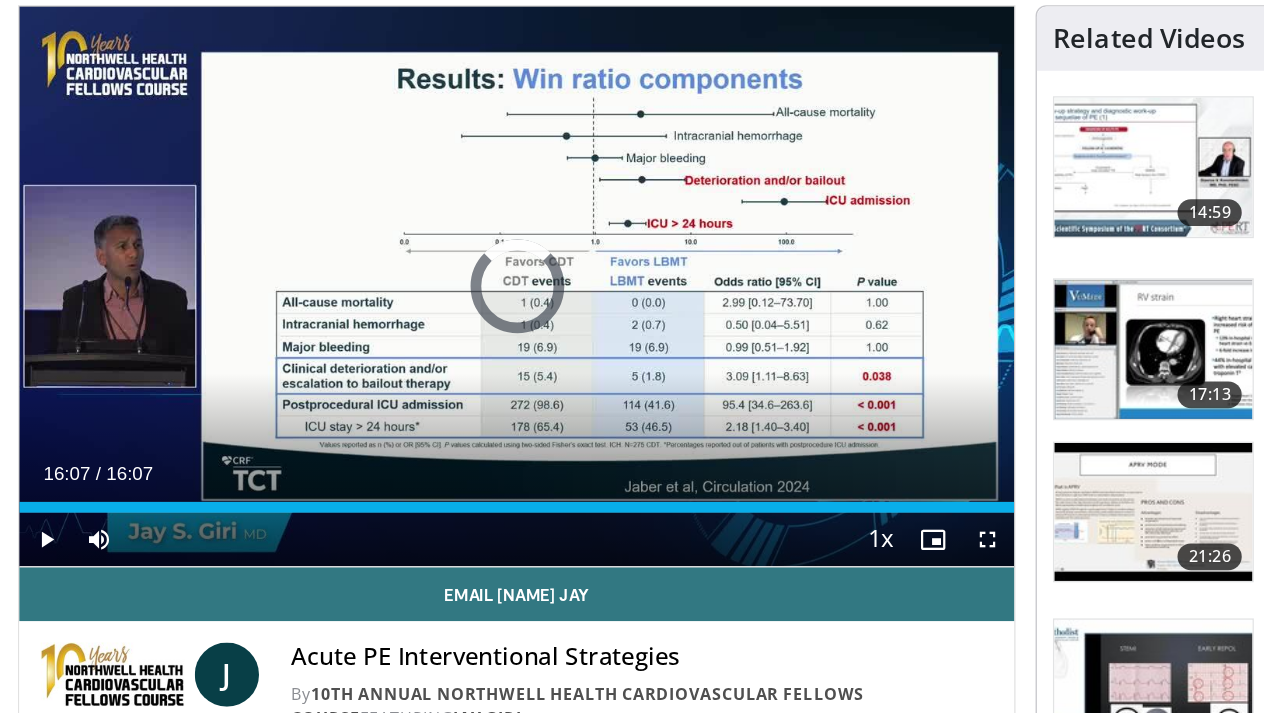 drag, startPoint x: 564, startPoint y: 376, endPoint x: 770, endPoint y: 383, distance: 206.1189 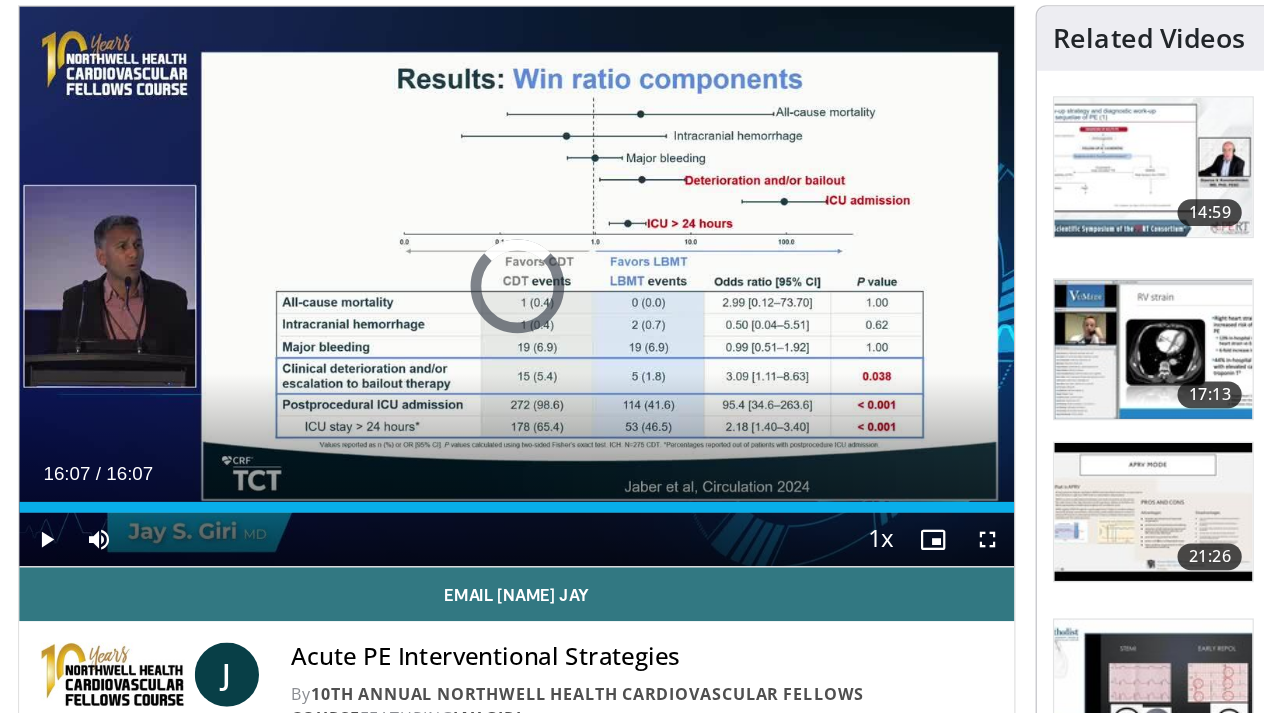click on "**********" at bounding box center [442, 1380] 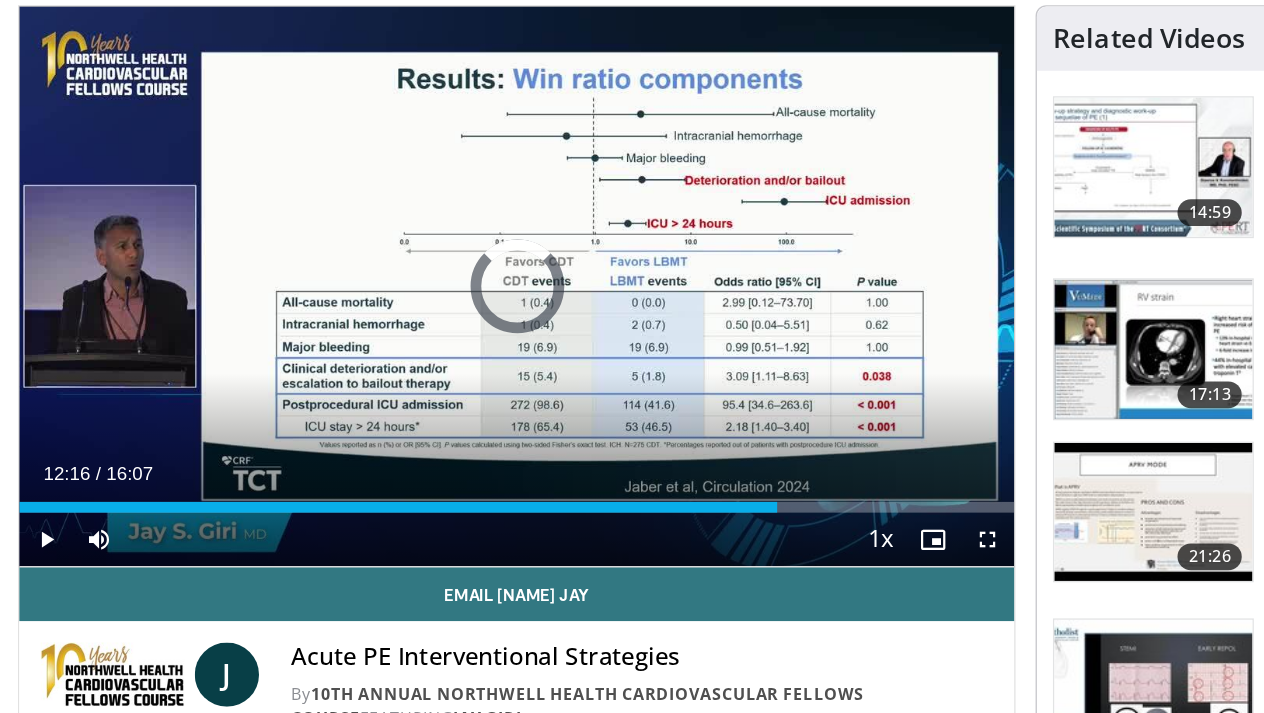 click at bounding box center [786, 410] 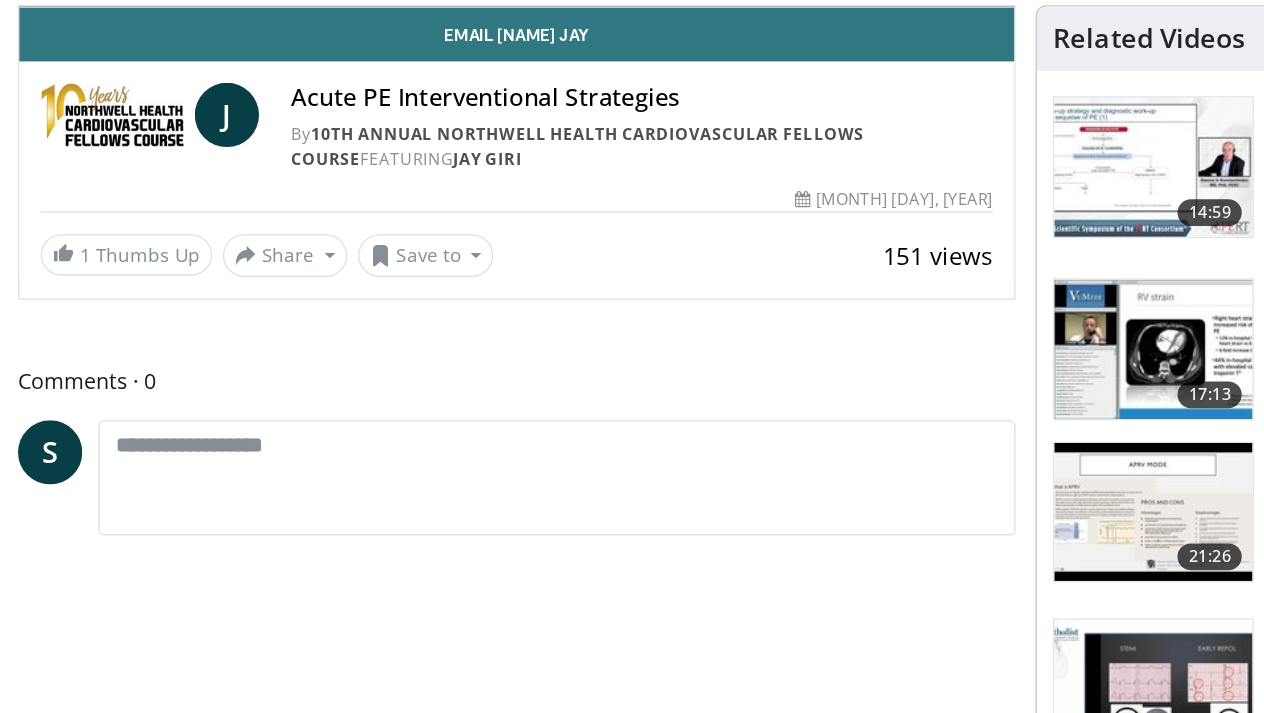 scroll, scrollTop: 0, scrollLeft: 0, axis: both 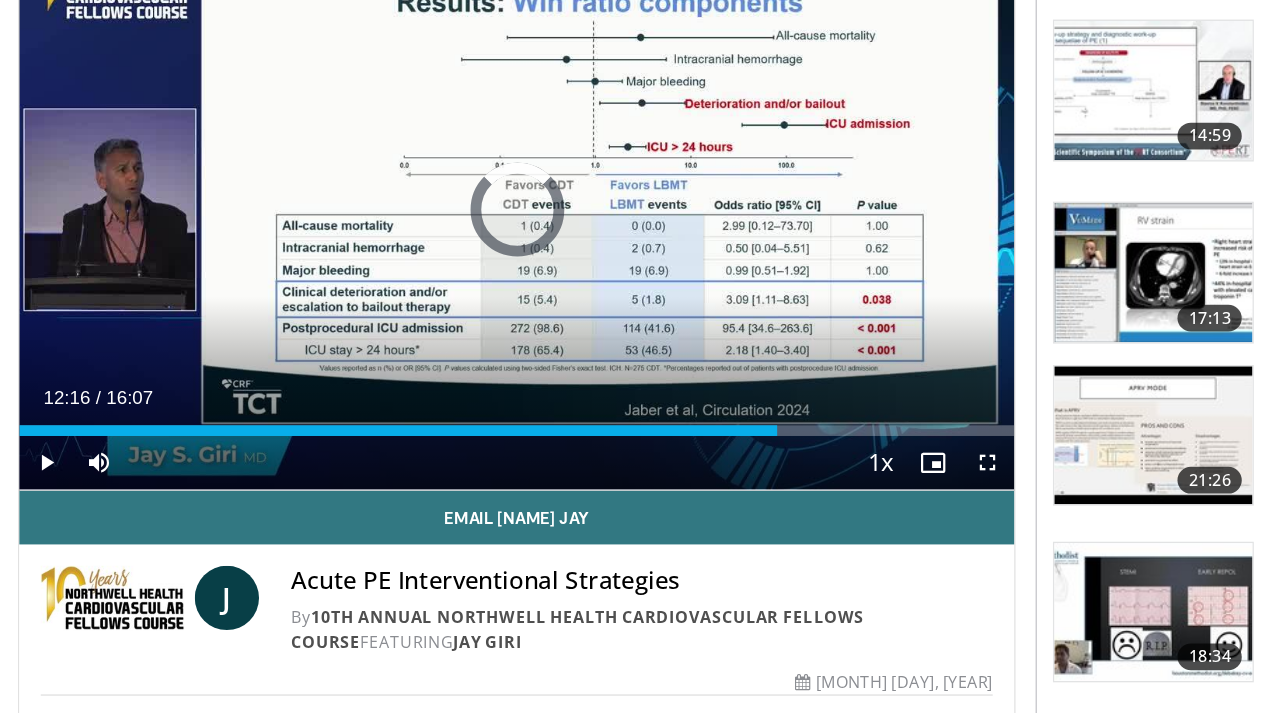 click on "Acute PE Interventional Strategies
By
10th Annual Northwell Health Cardiovascular Fellows Course
FEATURING
[NAME]
By
10th Annual Northwell Health Cardiovascular Fellows Course
FEATURING
[NAME]" at bounding box center [434, 599] 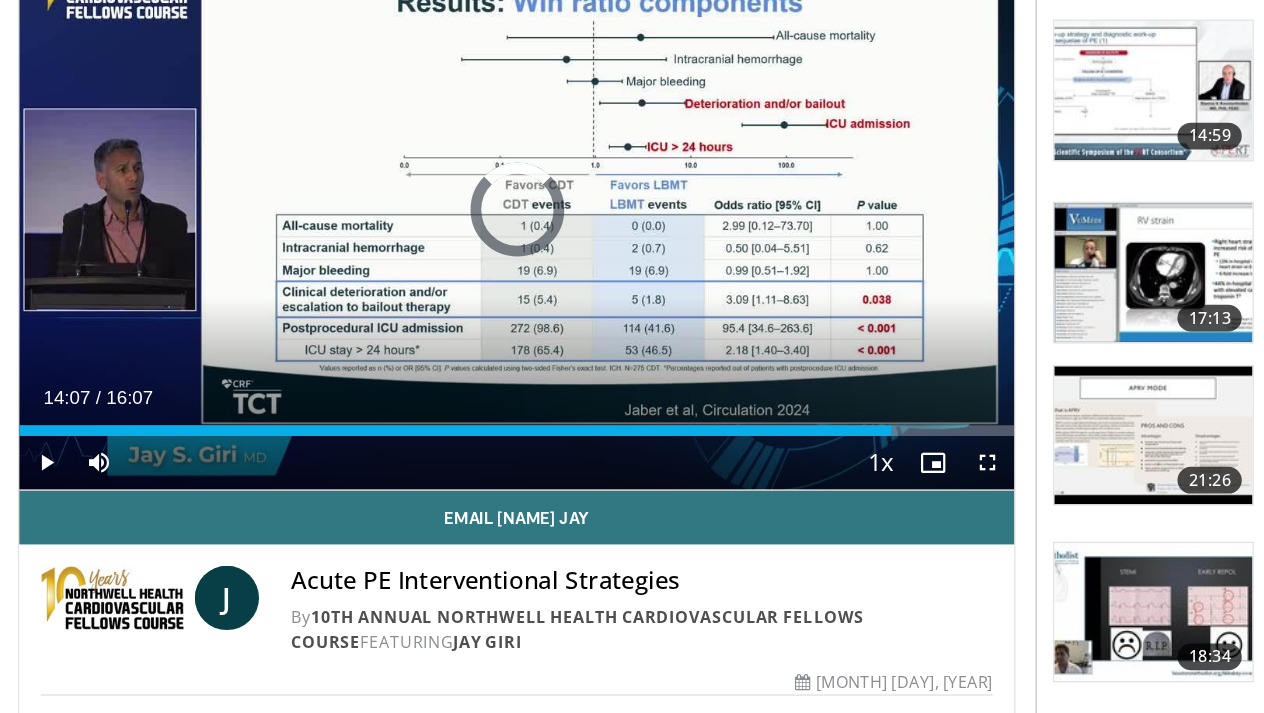 drag, startPoint x: 475, startPoint y: 317, endPoint x: 675, endPoint y: 327, distance: 200.24985 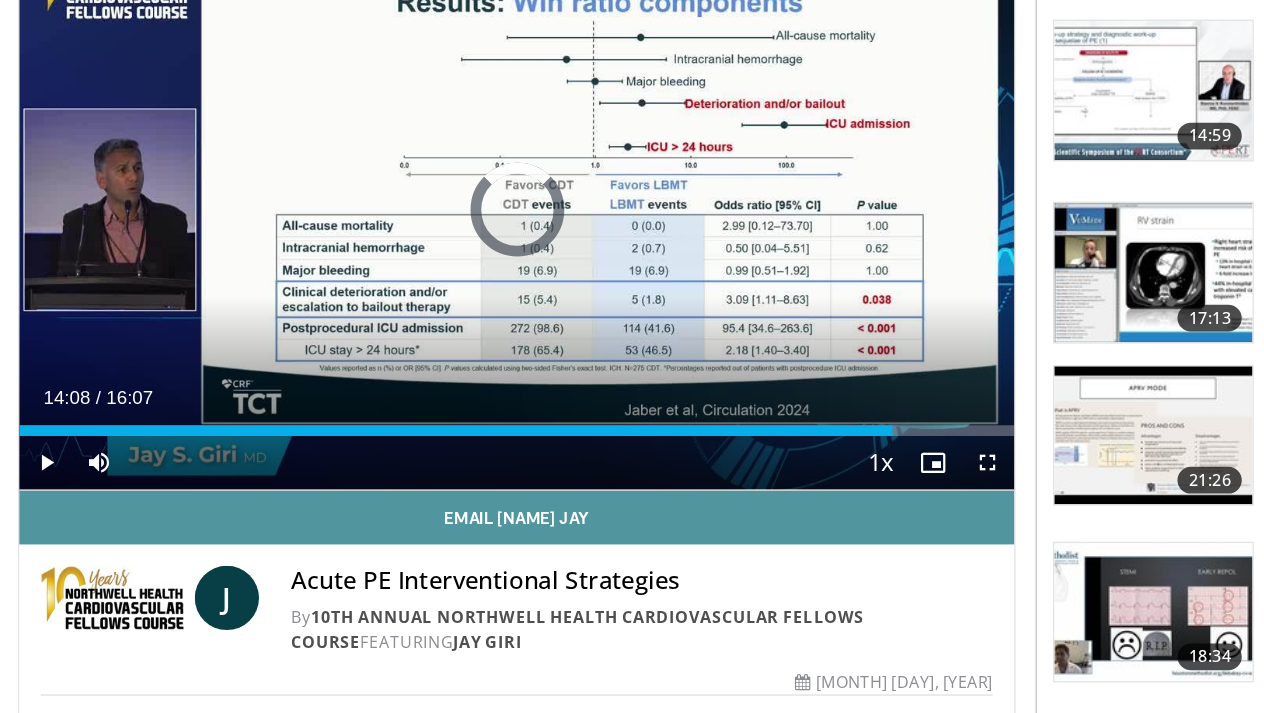 click on "Email
[NAME] Jay" at bounding box center (434, 536) 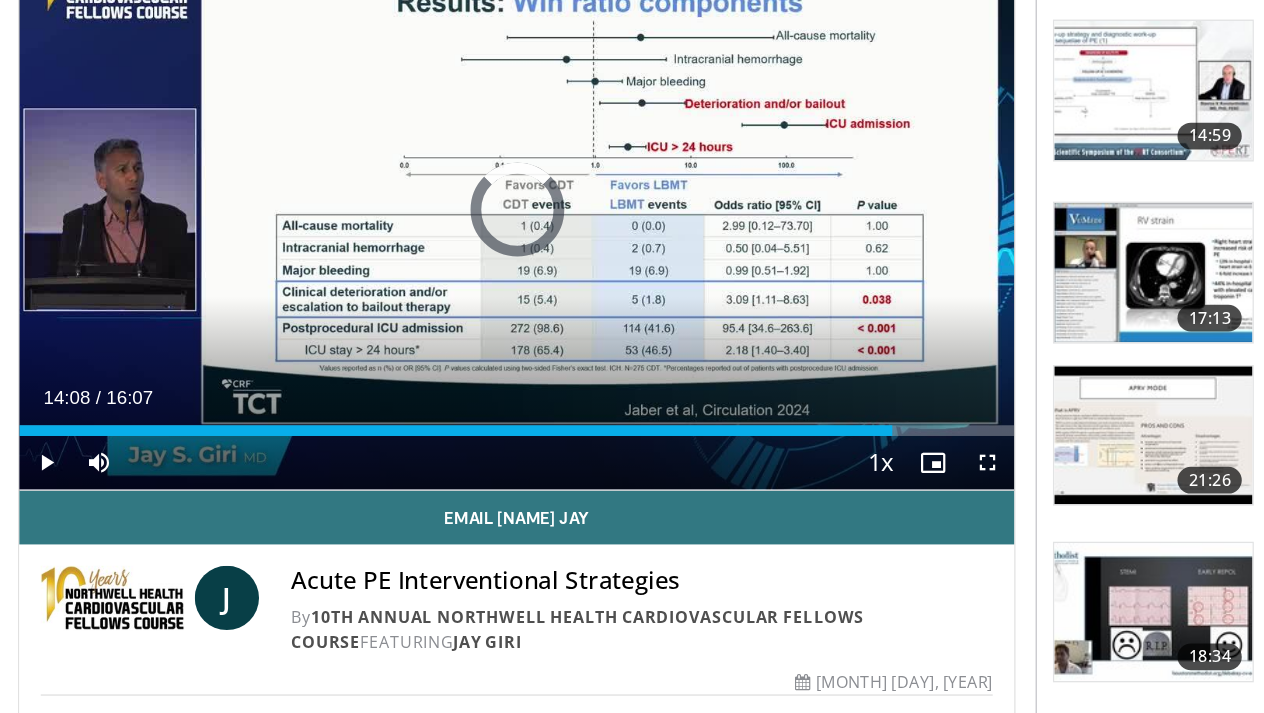 click at bounding box center [83, 495] 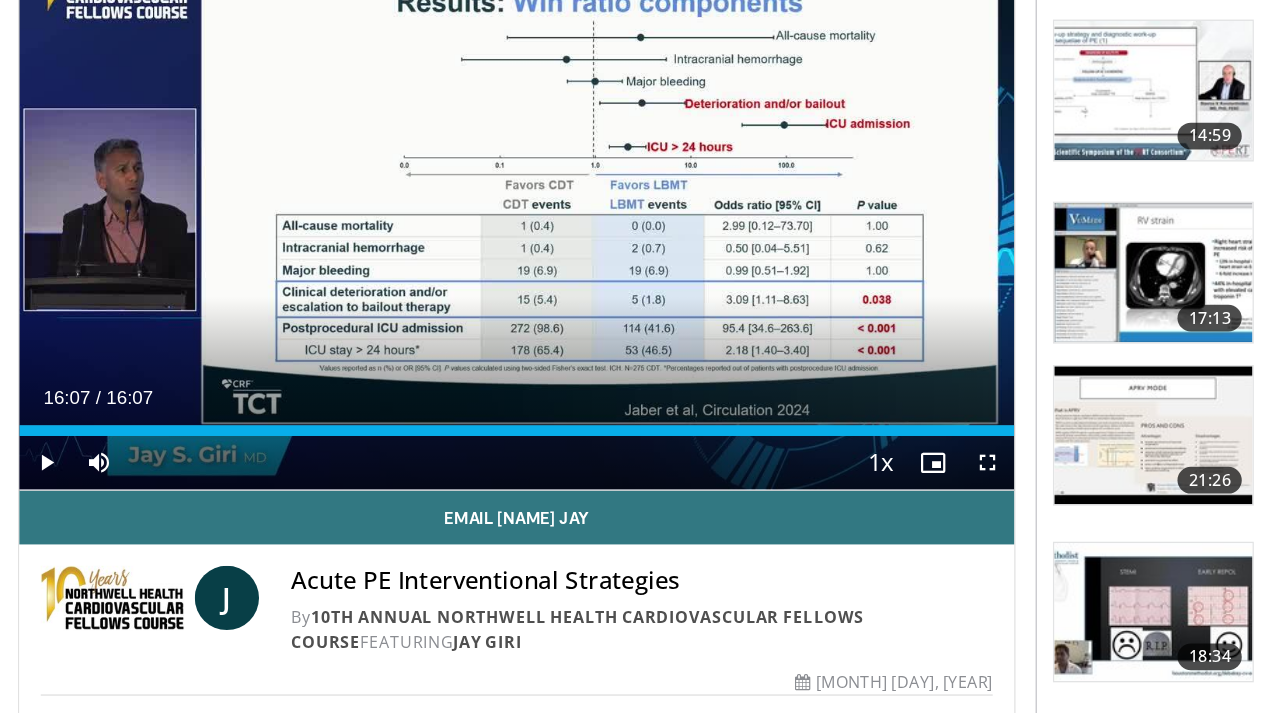 drag, startPoint x: 665, startPoint y: 321, endPoint x: 773, endPoint y: 333, distance: 108.66462 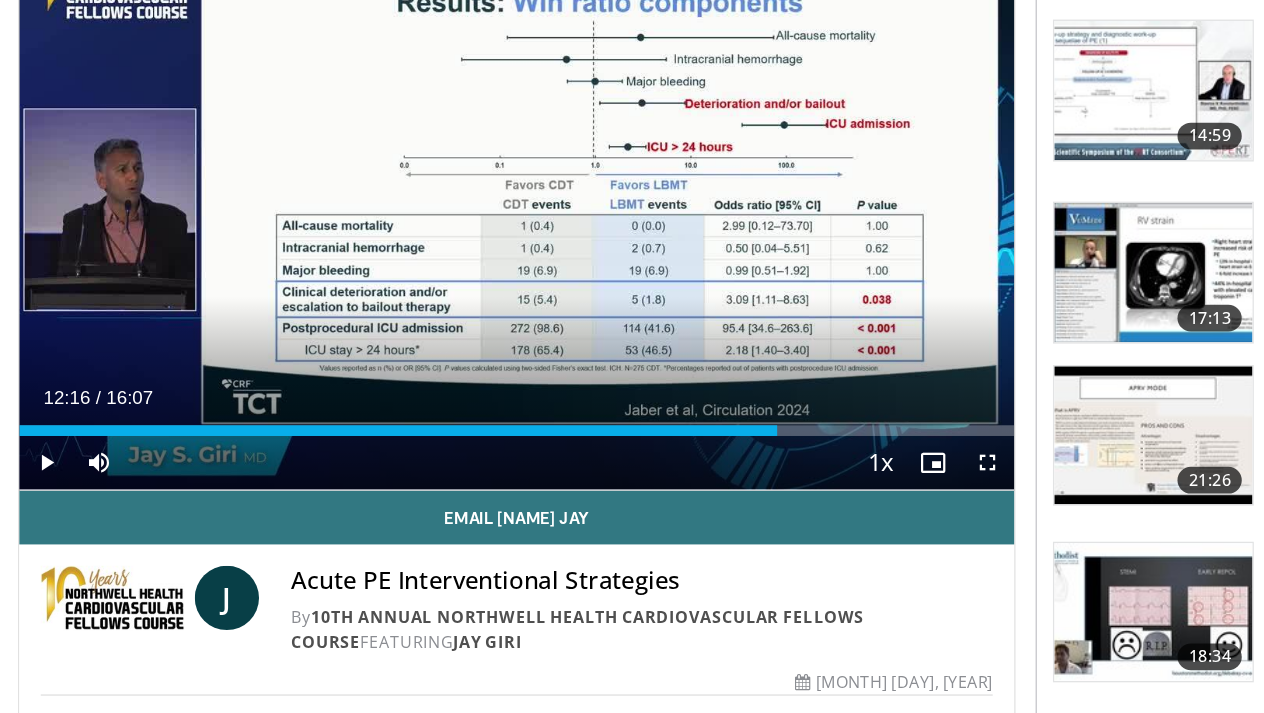 drag, startPoint x: 752, startPoint y: 321, endPoint x: 770, endPoint y: 326, distance: 18.681541 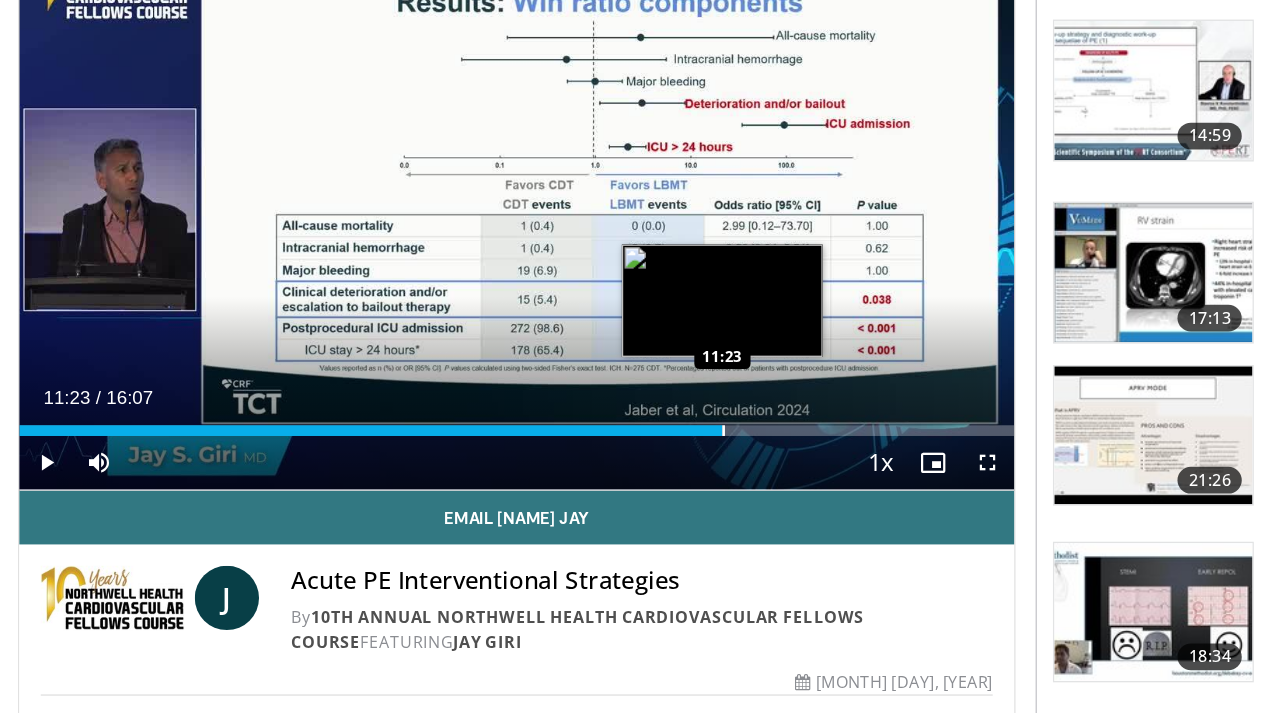 drag, startPoint x: 752, startPoint y: 324, endPoint x: 717, endPoint y: 322, distance: 35.057095 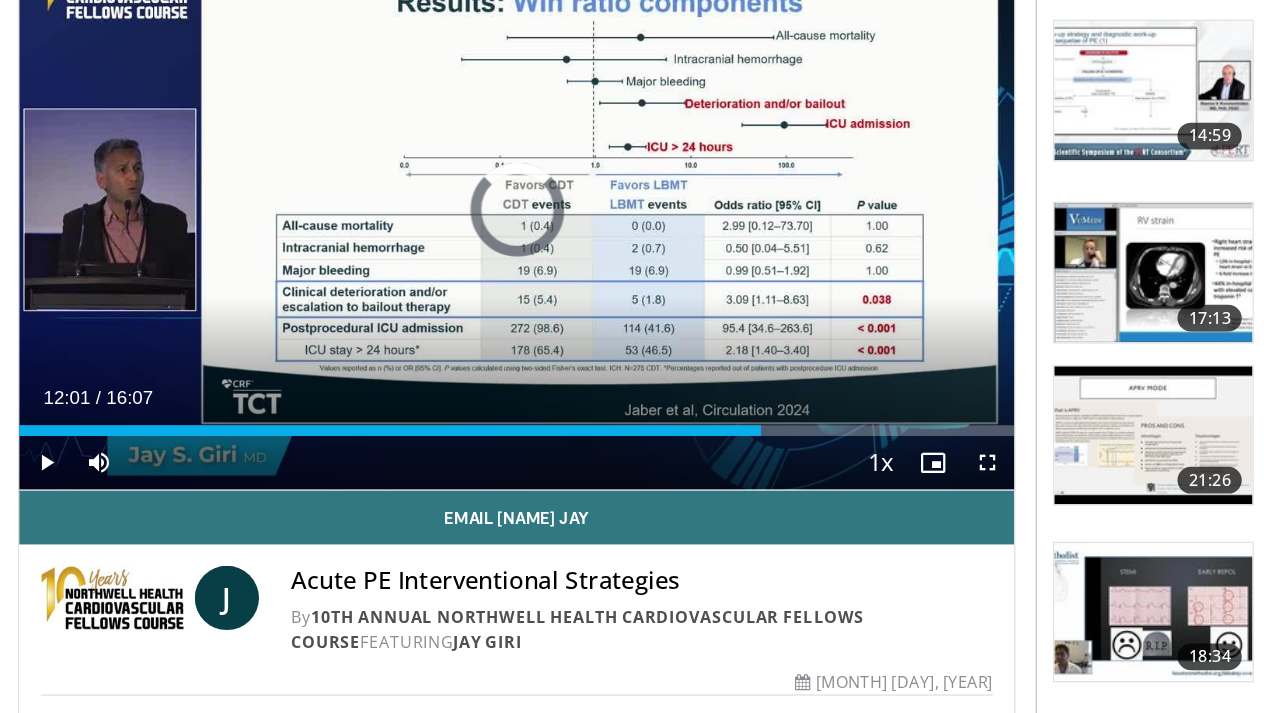 click on "**********" at bounding box center (434, 415) 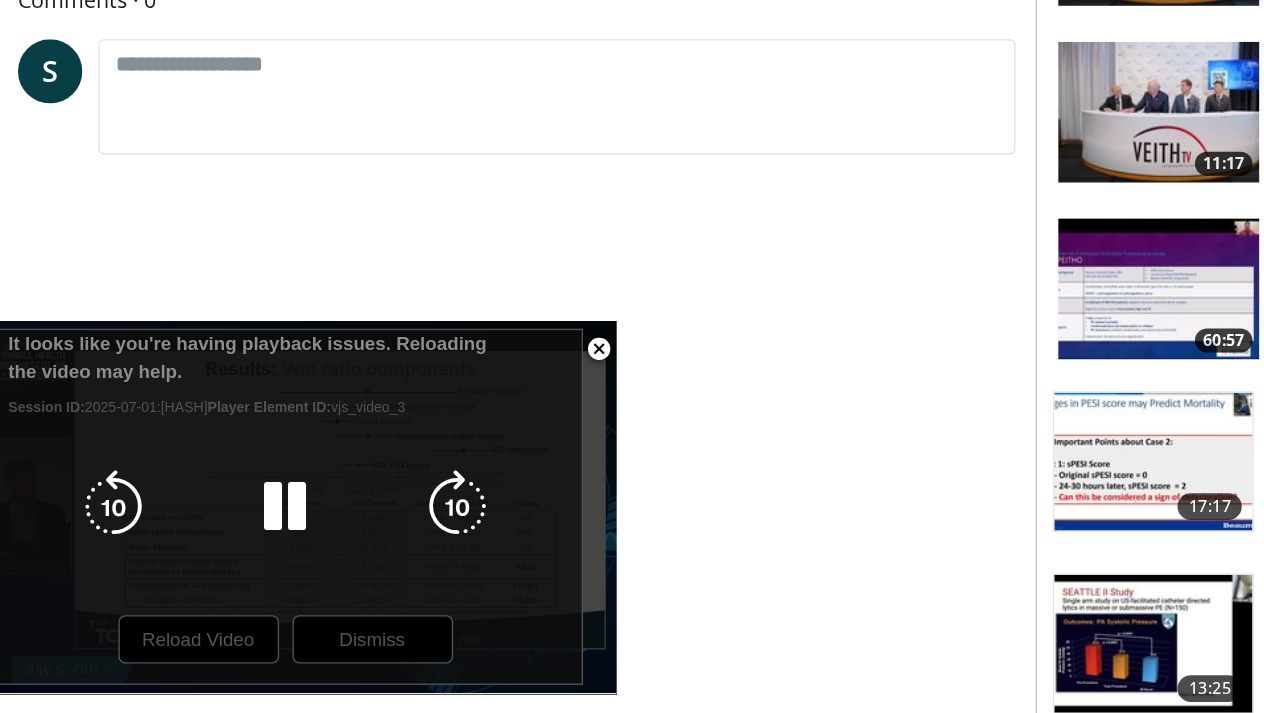 scroll, scrollTop: 1183, scrollLeft: 0, axis: vertical 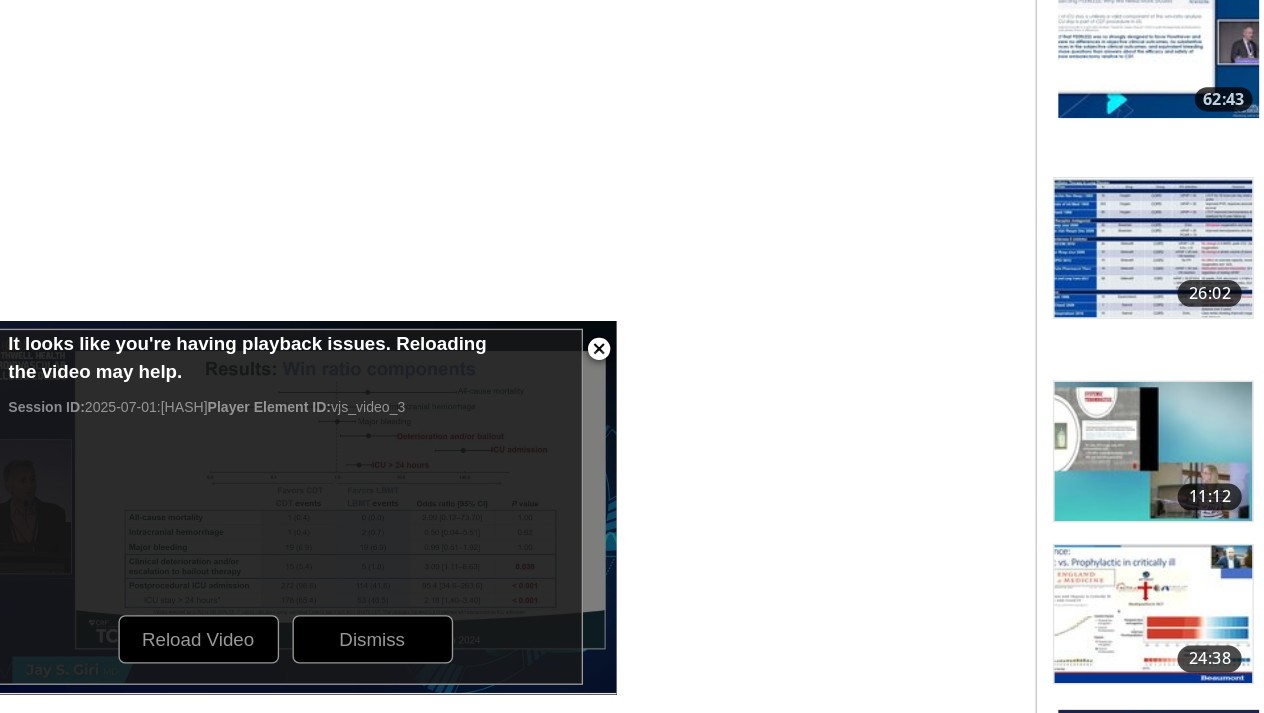 click at bounding box center (496, 441) 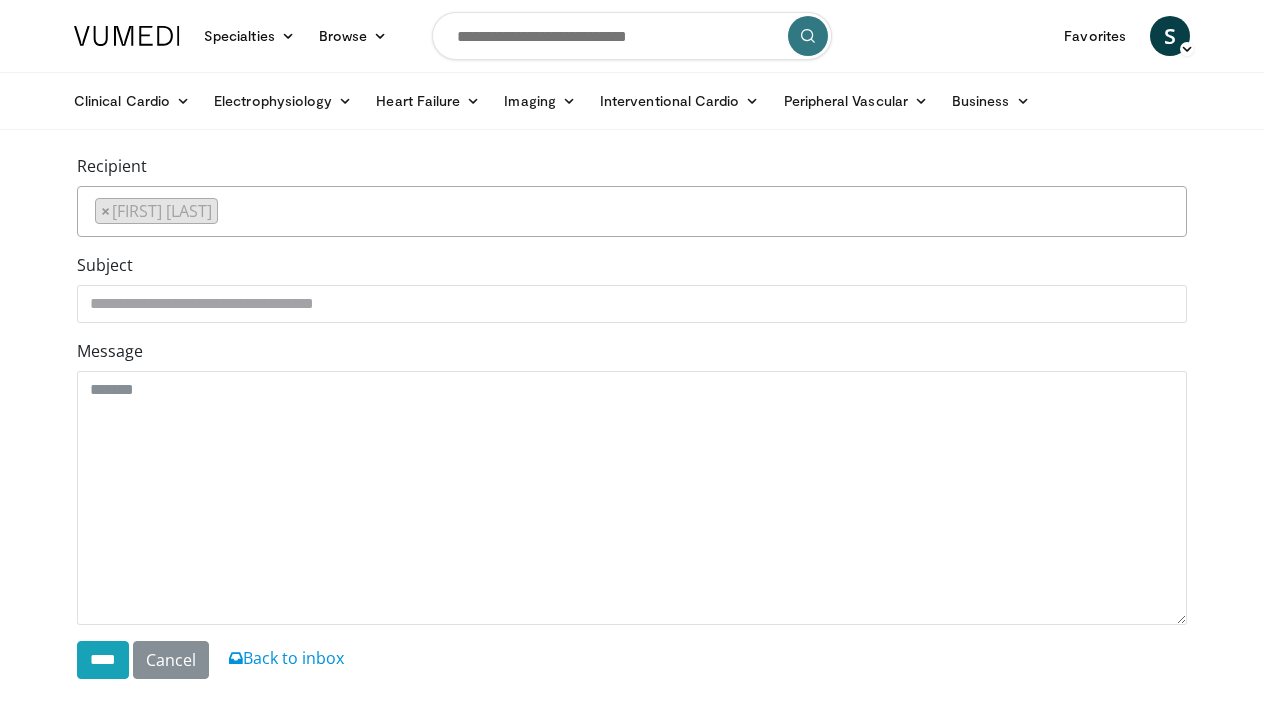 scroll, scrollTop: 0, scrollLeft: 0, axis: both 